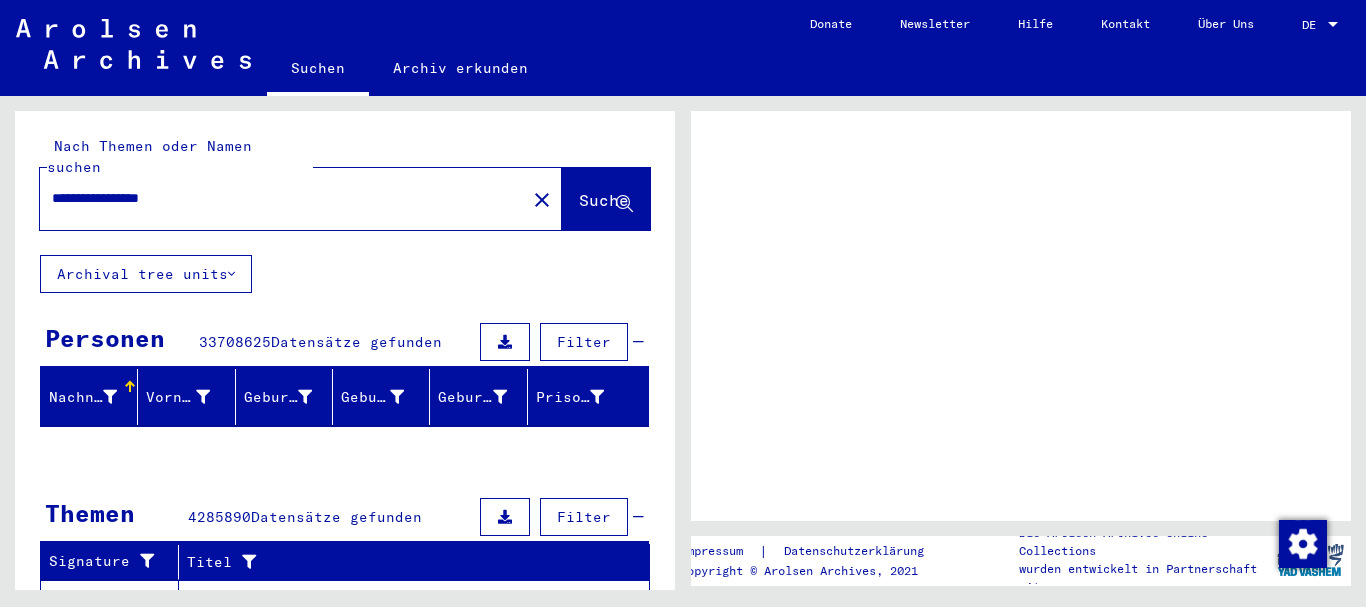 scroll, scrollTop: 0, scrollLeft: 0, axis: both 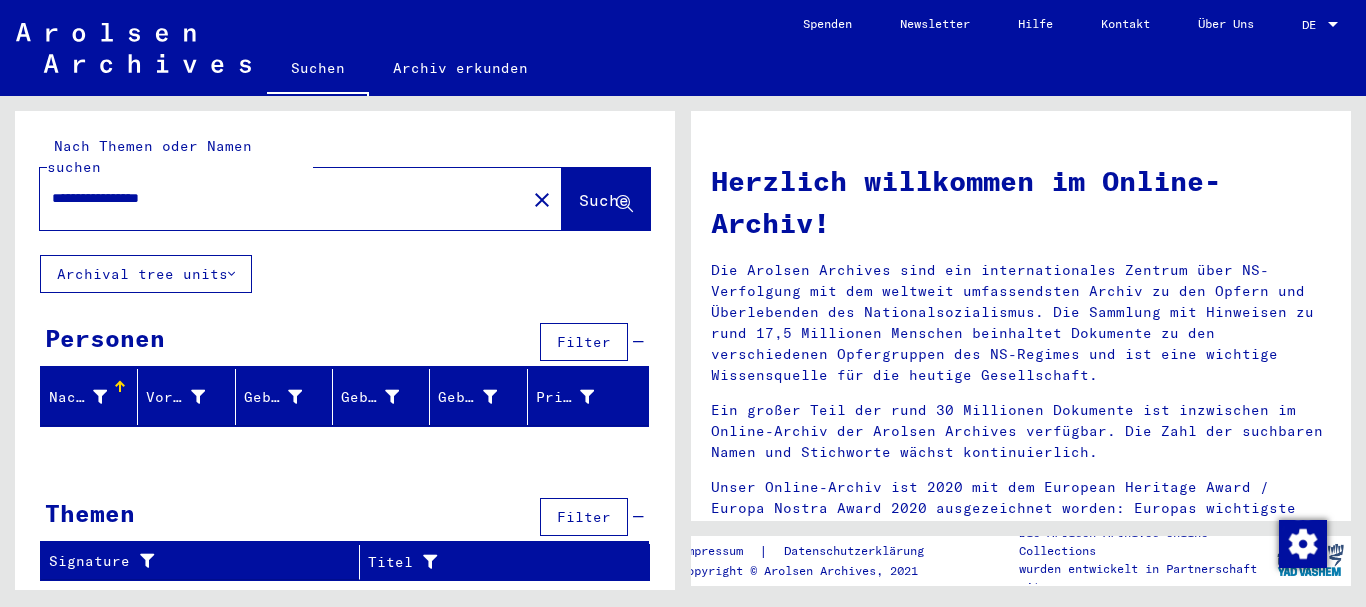 click on "Suche" 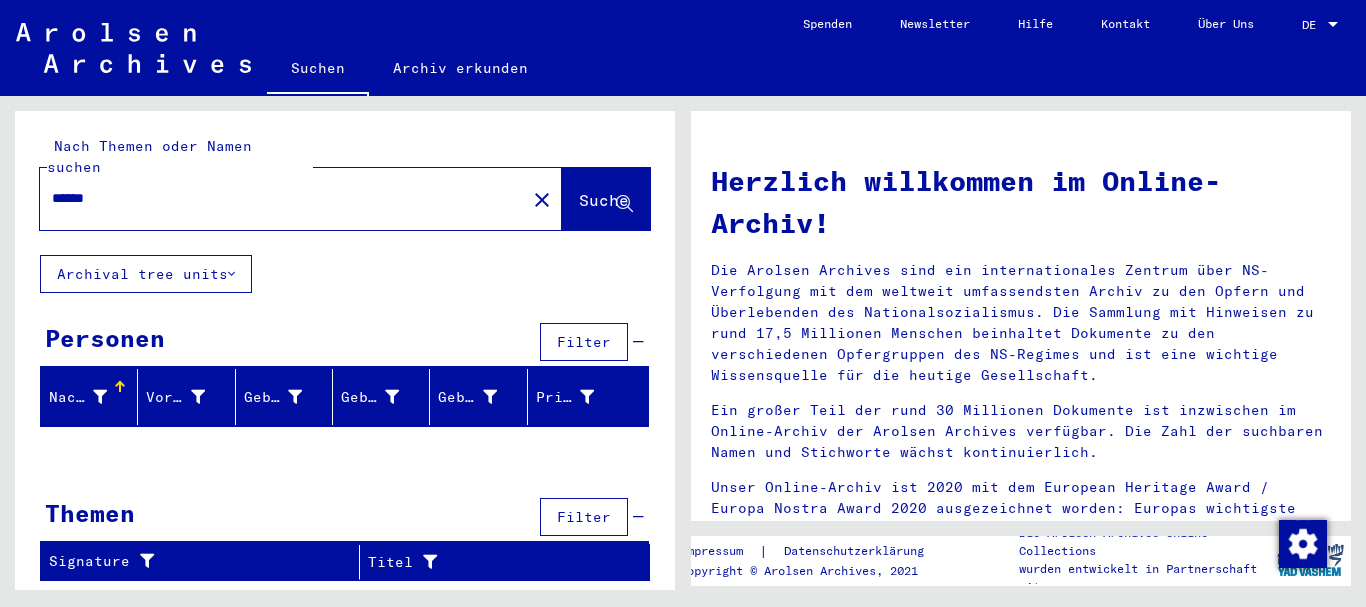 type on "******" 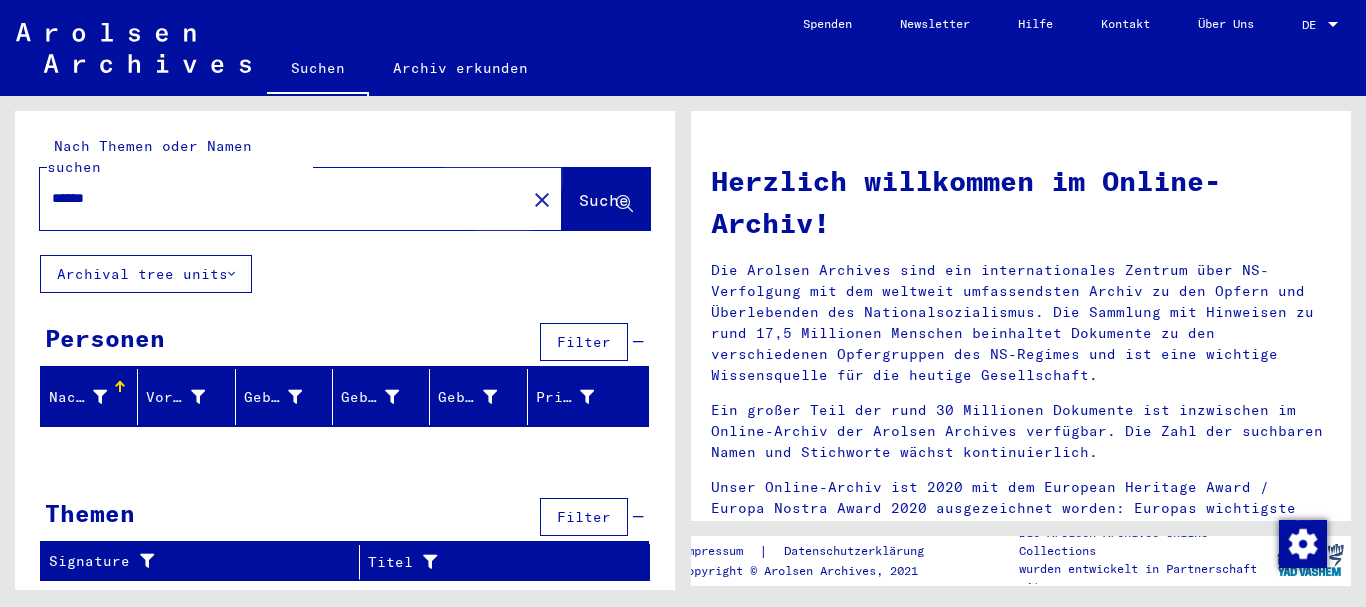 click on "Suche" 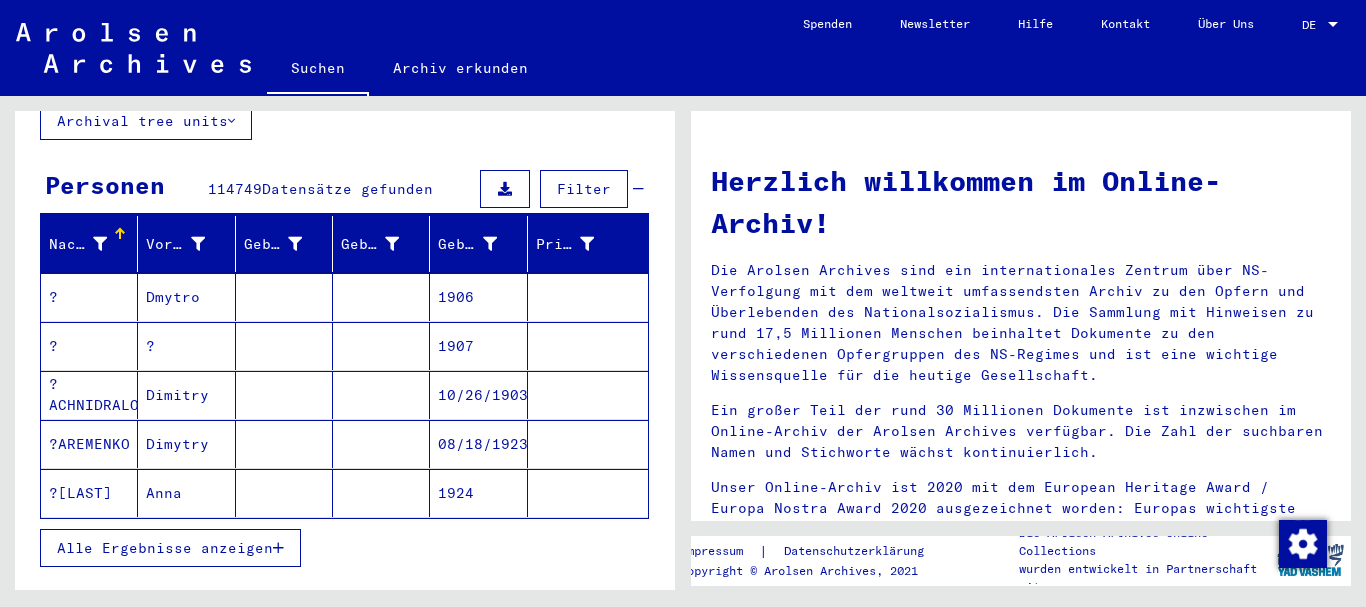 scroll, scrollTop: 200, scrollLeft: 0, axis: vertical 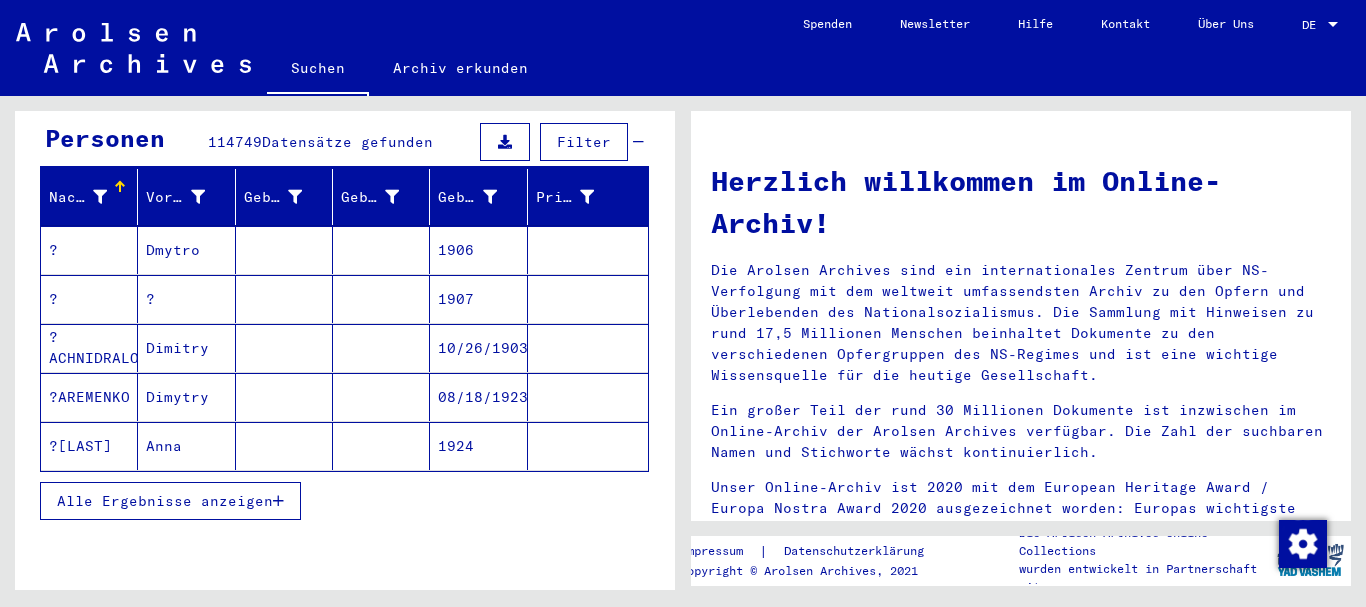 click on "Alle Ergebnisse anzeigen" at bounding box center (170, 501) 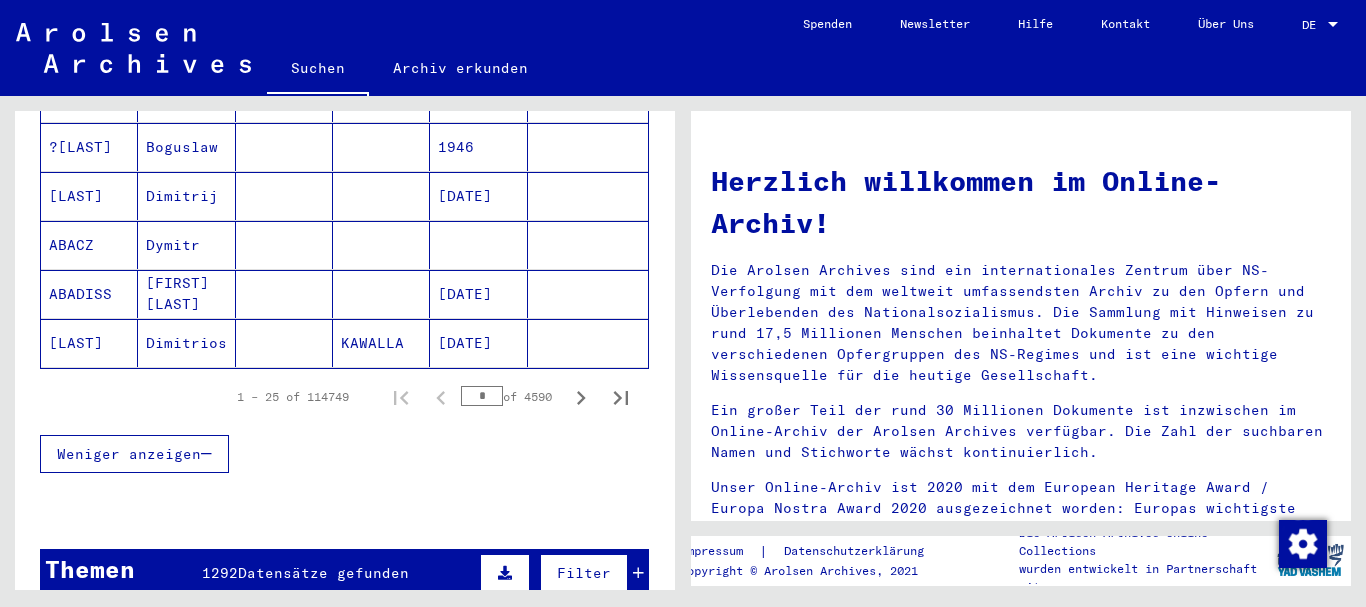 scroll, scrollTop: 1200, scrollLeft: 0, axis: vertical 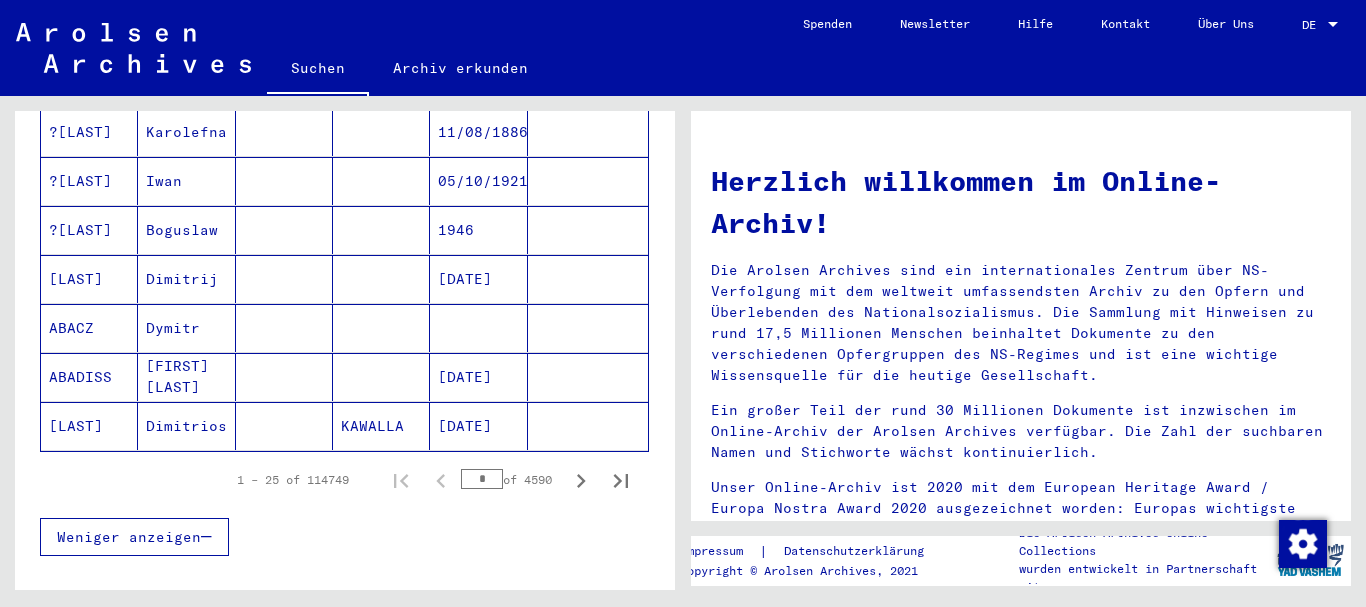 click on "*" at bounding box center [482, 479] 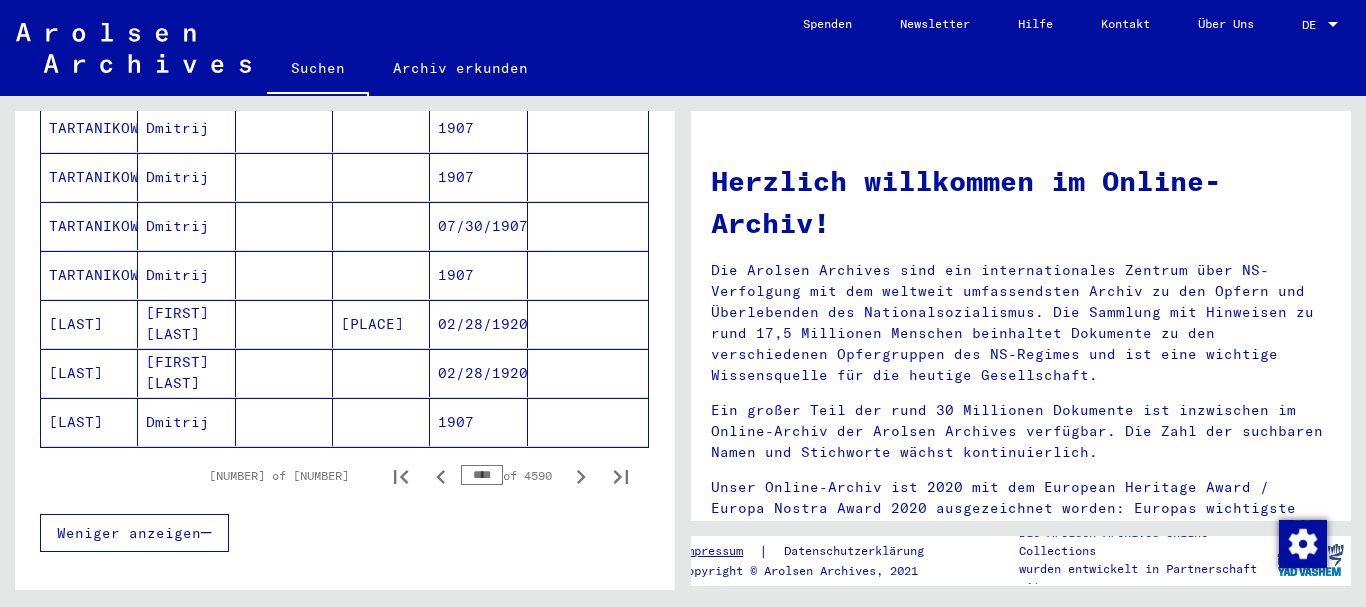 scroll, scrollTop: 1200, scrollLeft: 0, axis: vertical 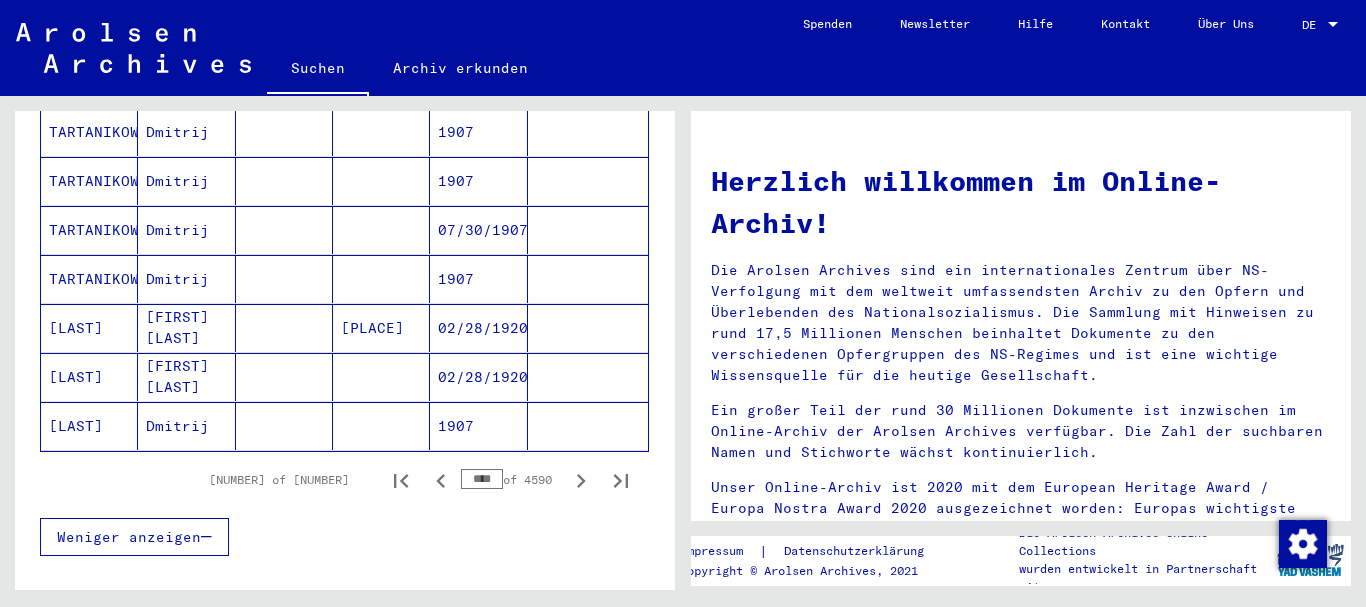 drag, startPoint x: 482, startPoint y: 462, endPoint x: 460, endPoint y: 462, distance: 22 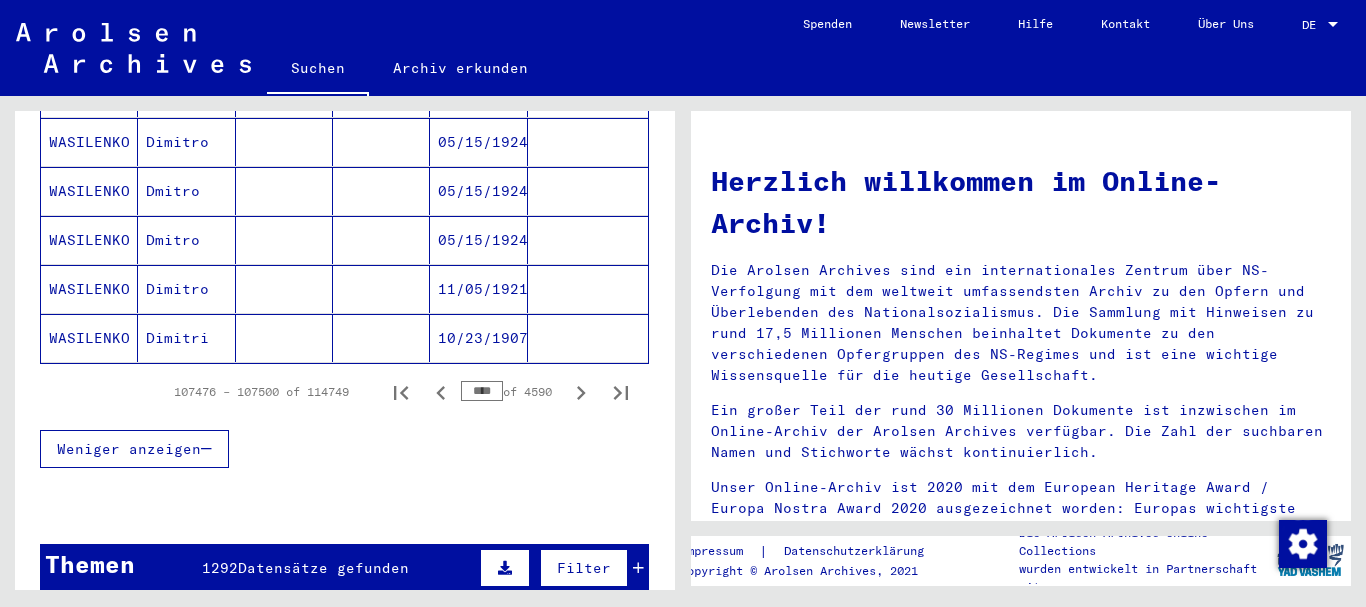 scroll, scrollTop: 1300, scrollLeft: 0, axis: vertical 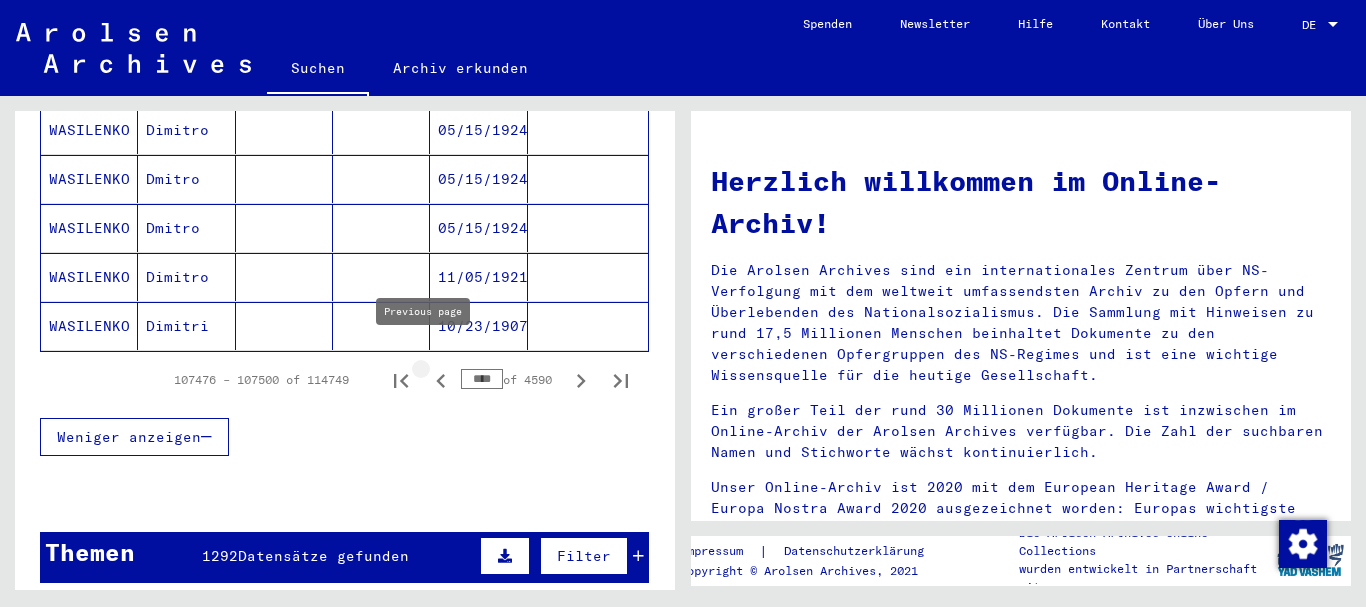 click 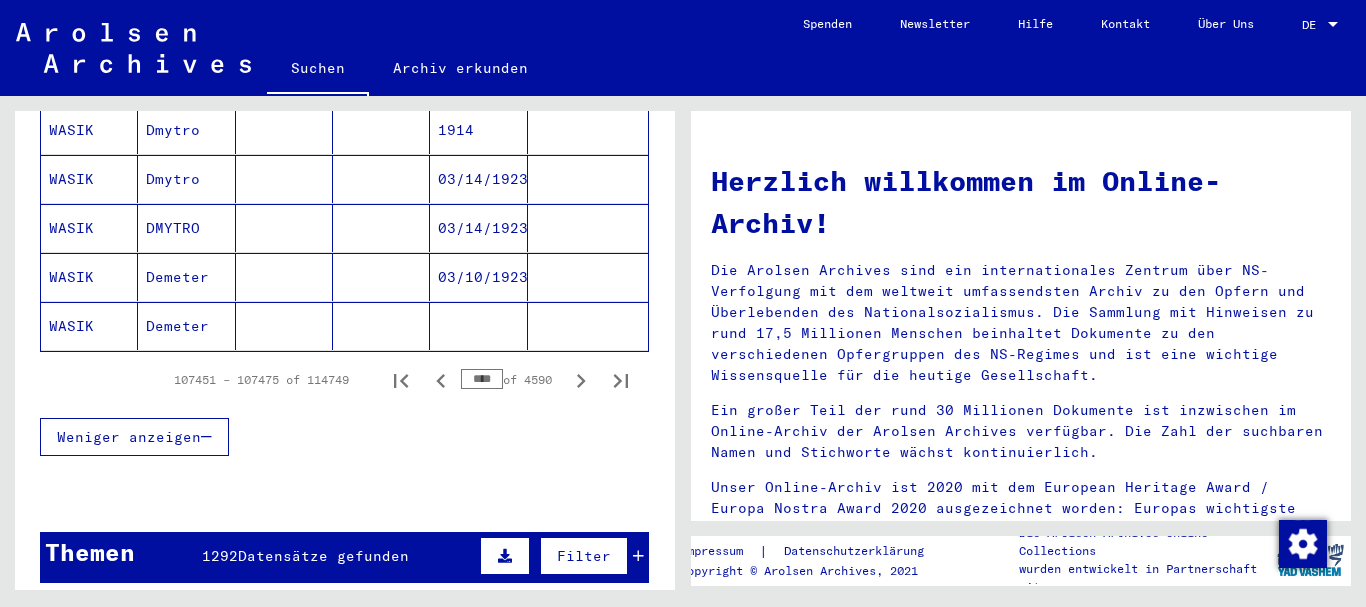 click 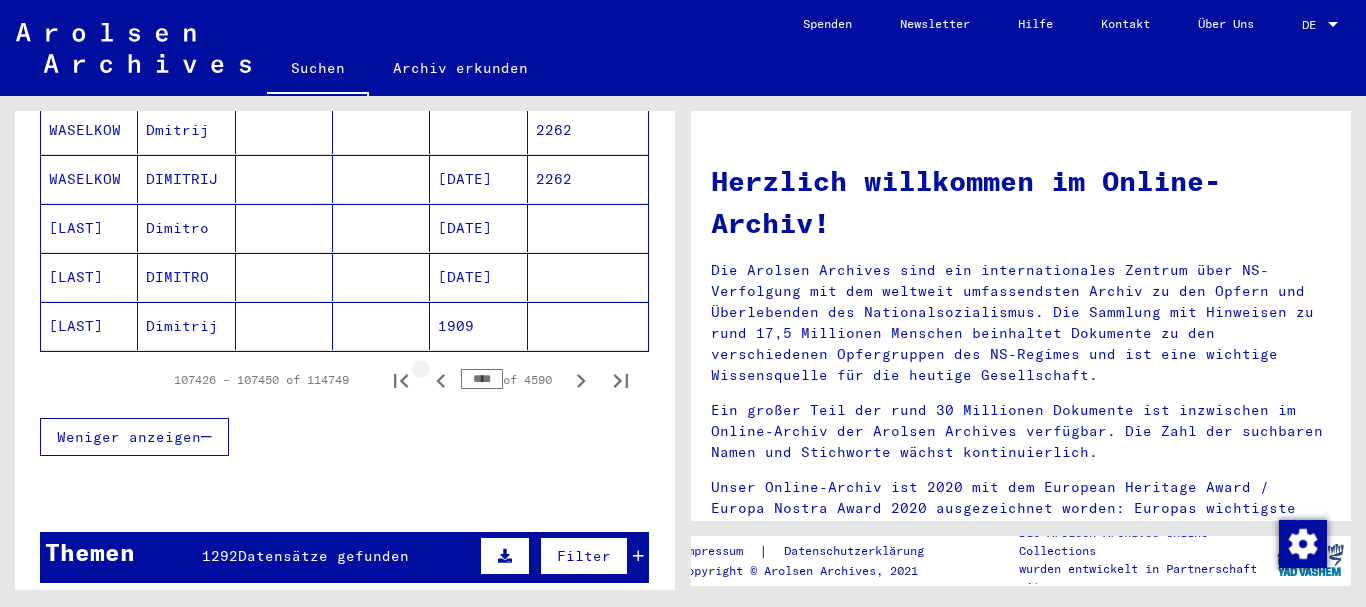 click 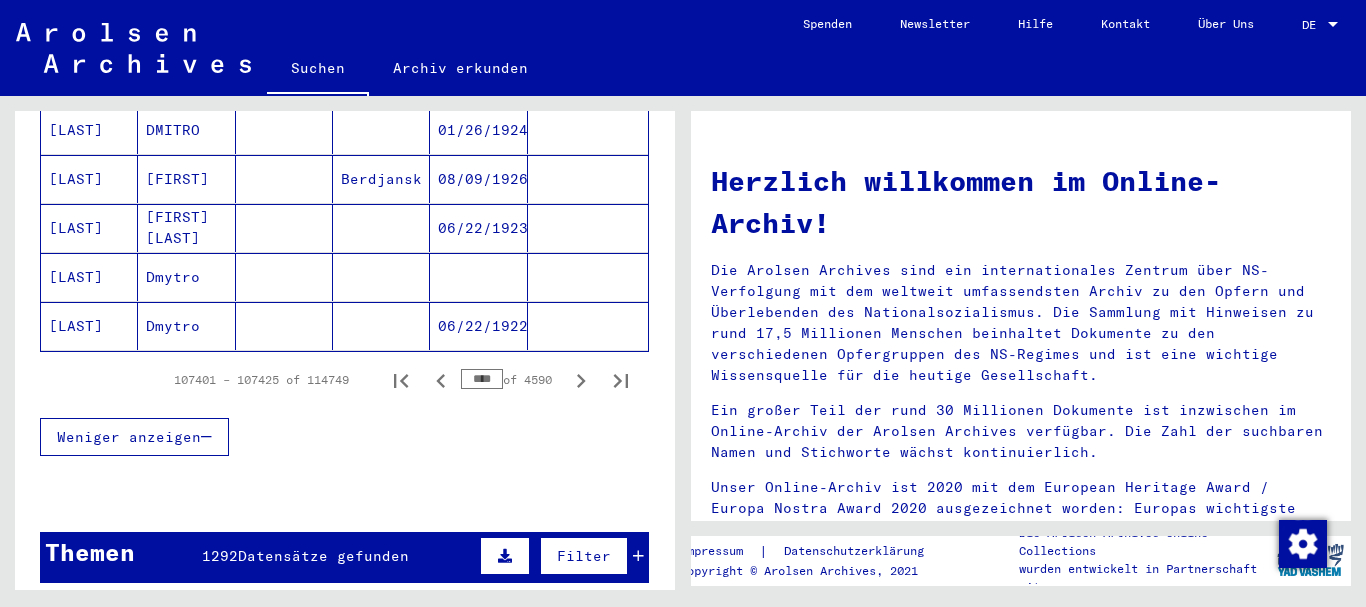 click 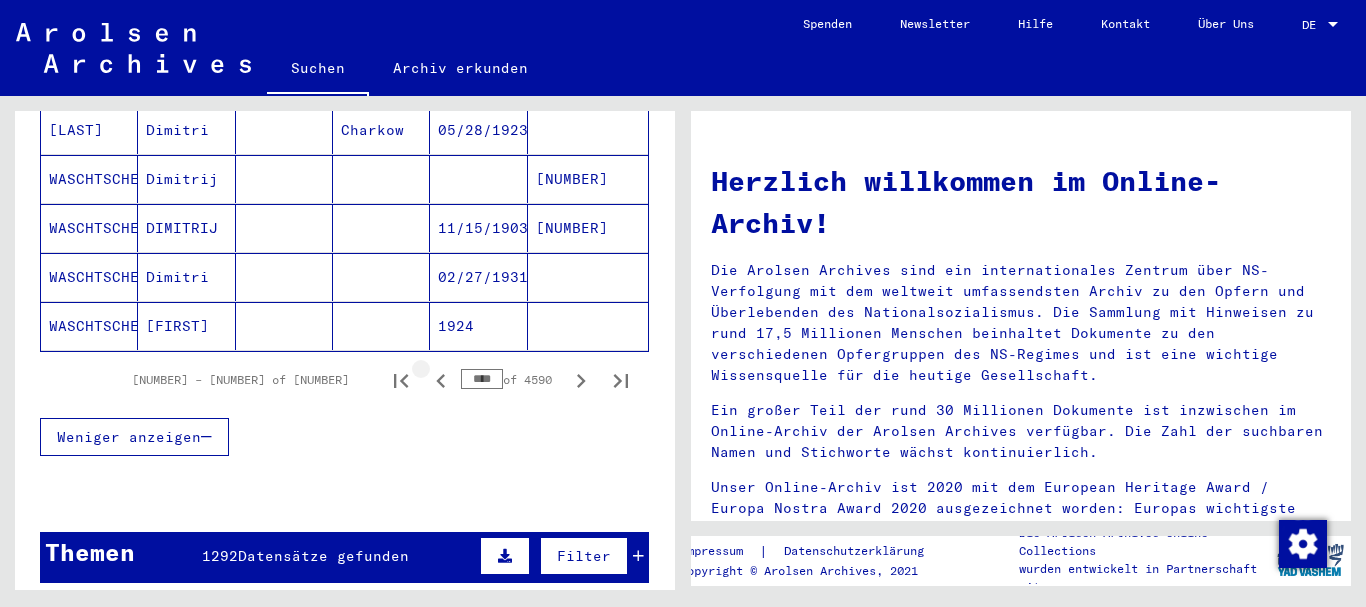 click 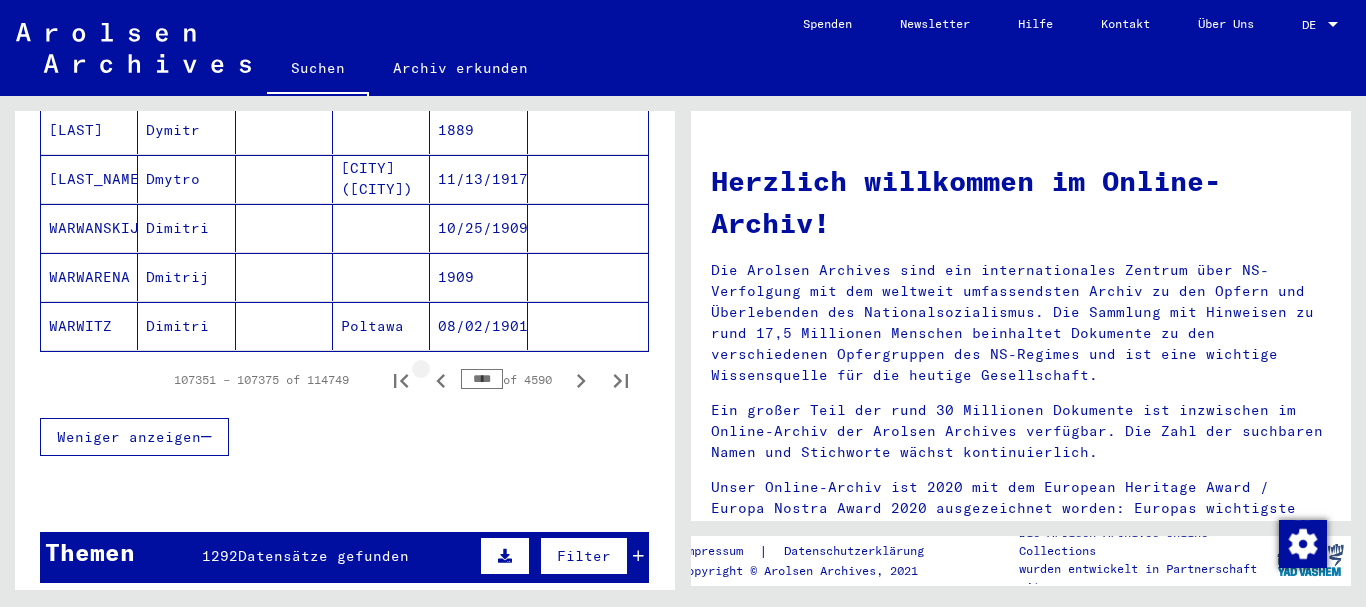 click 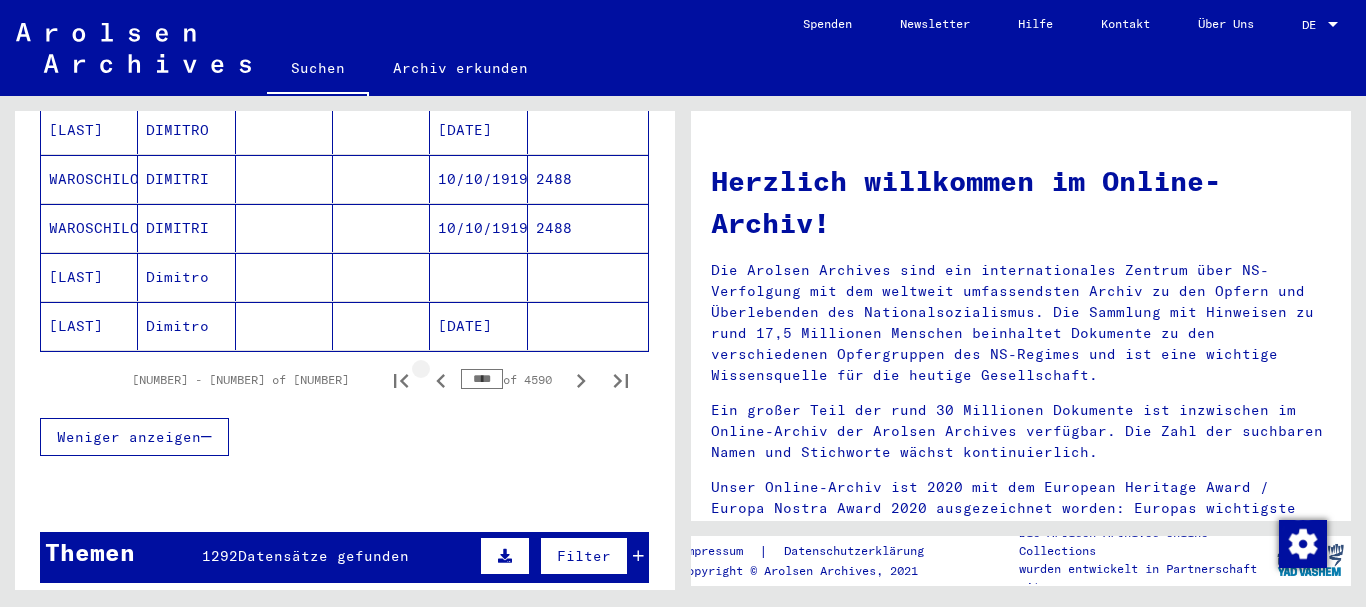 click 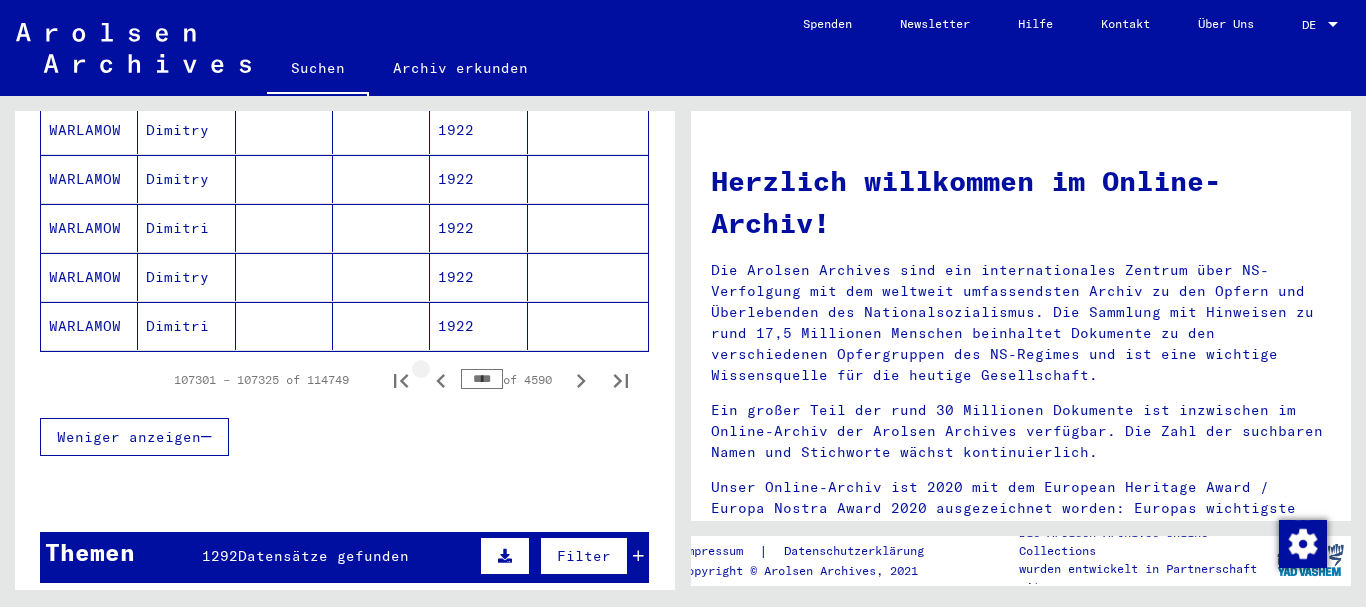 click 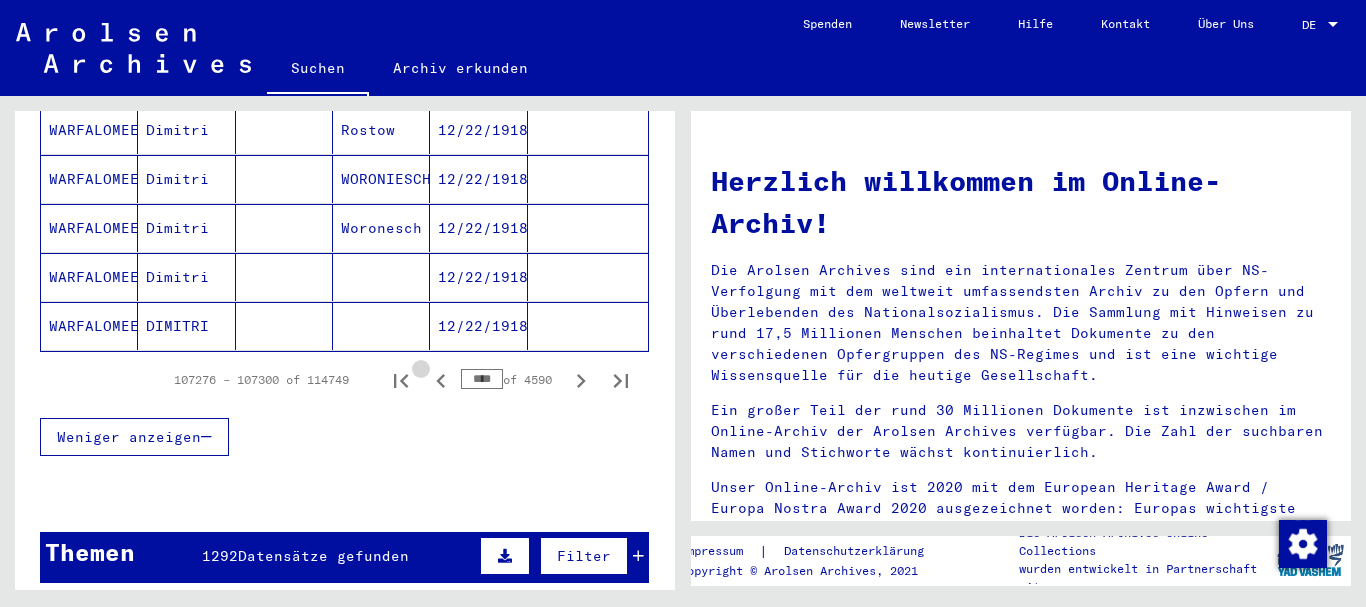 click 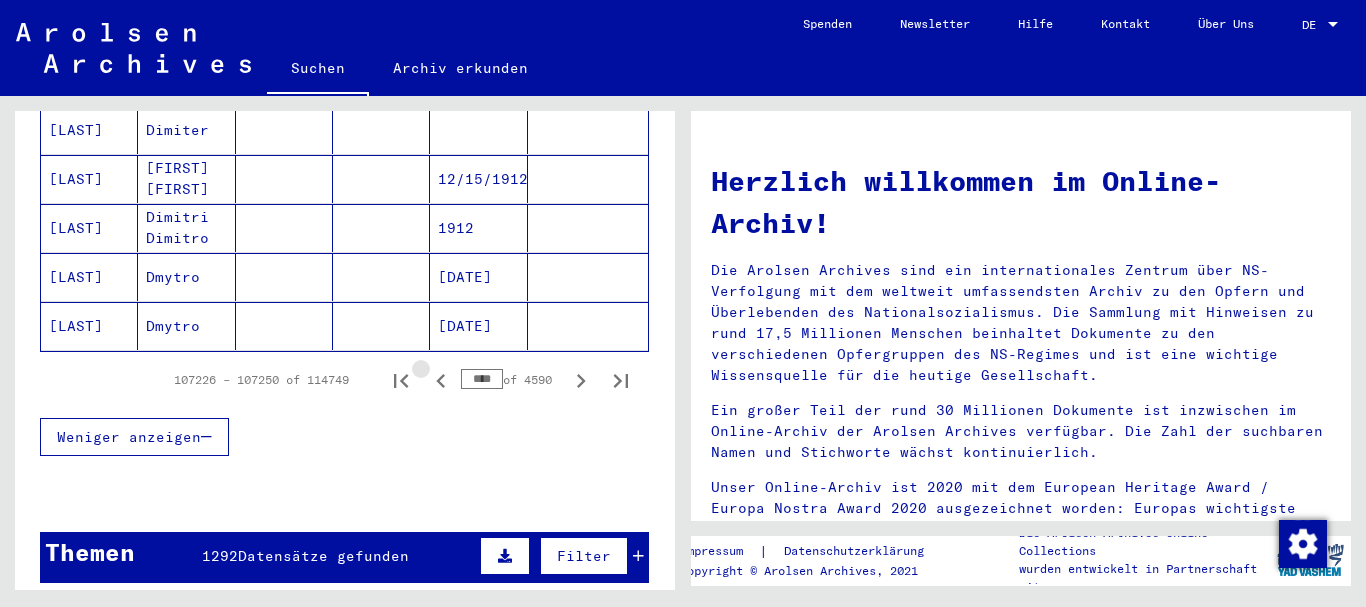 click 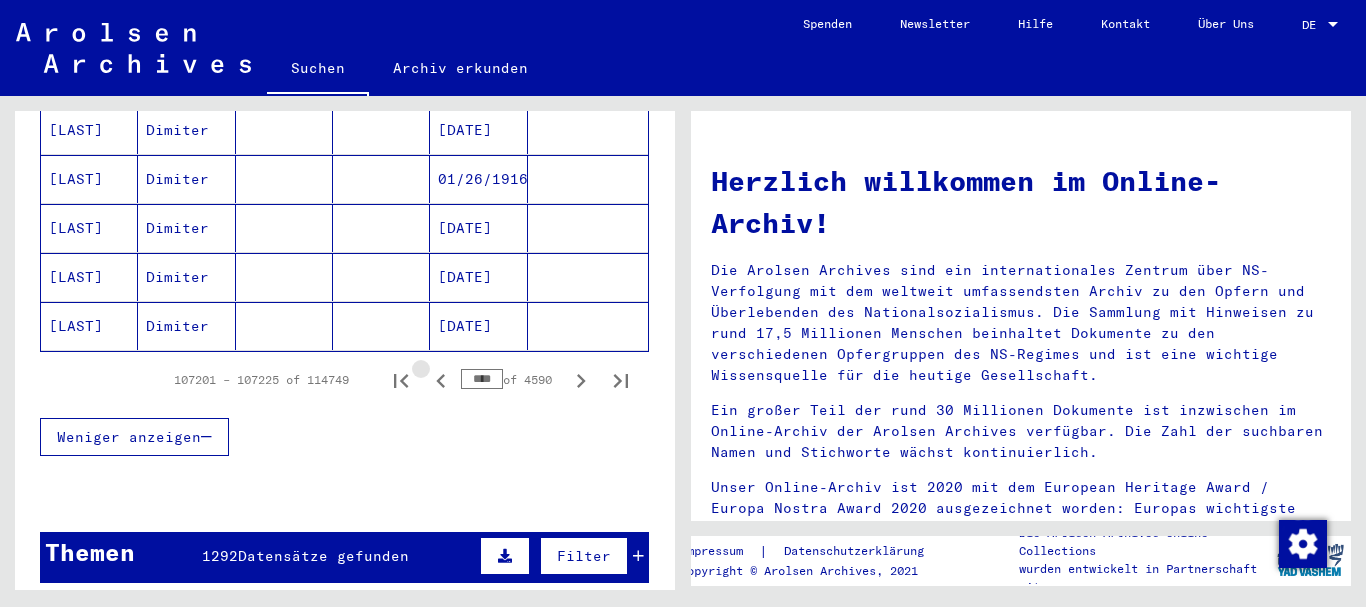 click 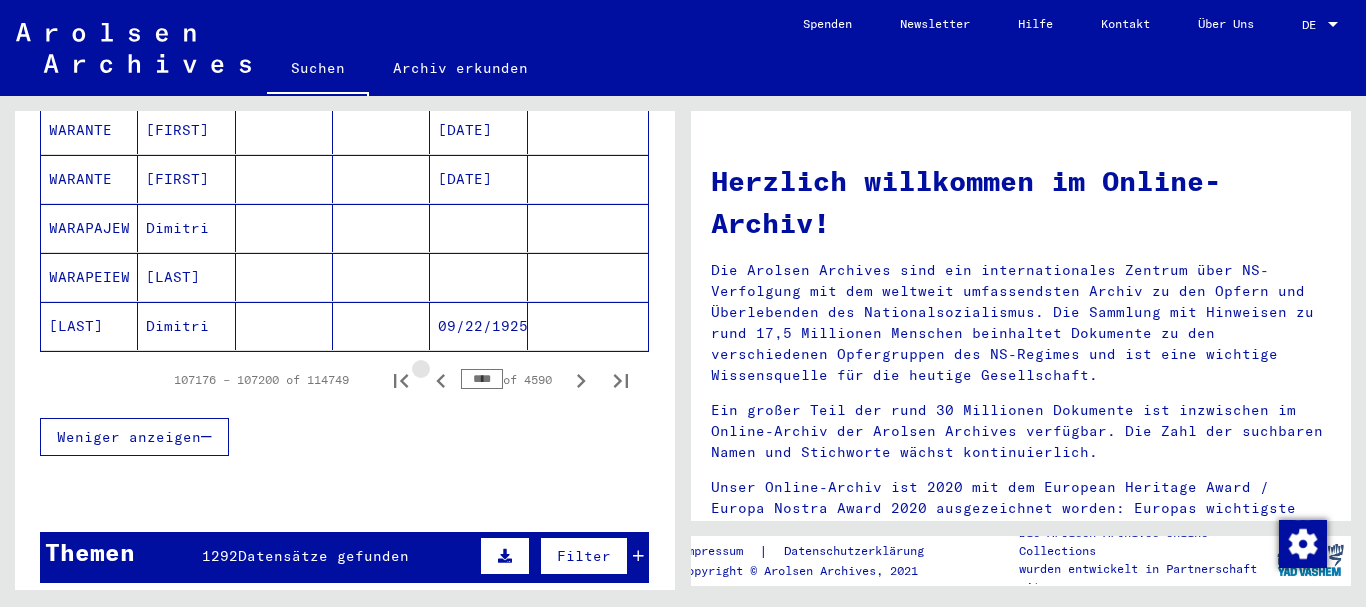 click 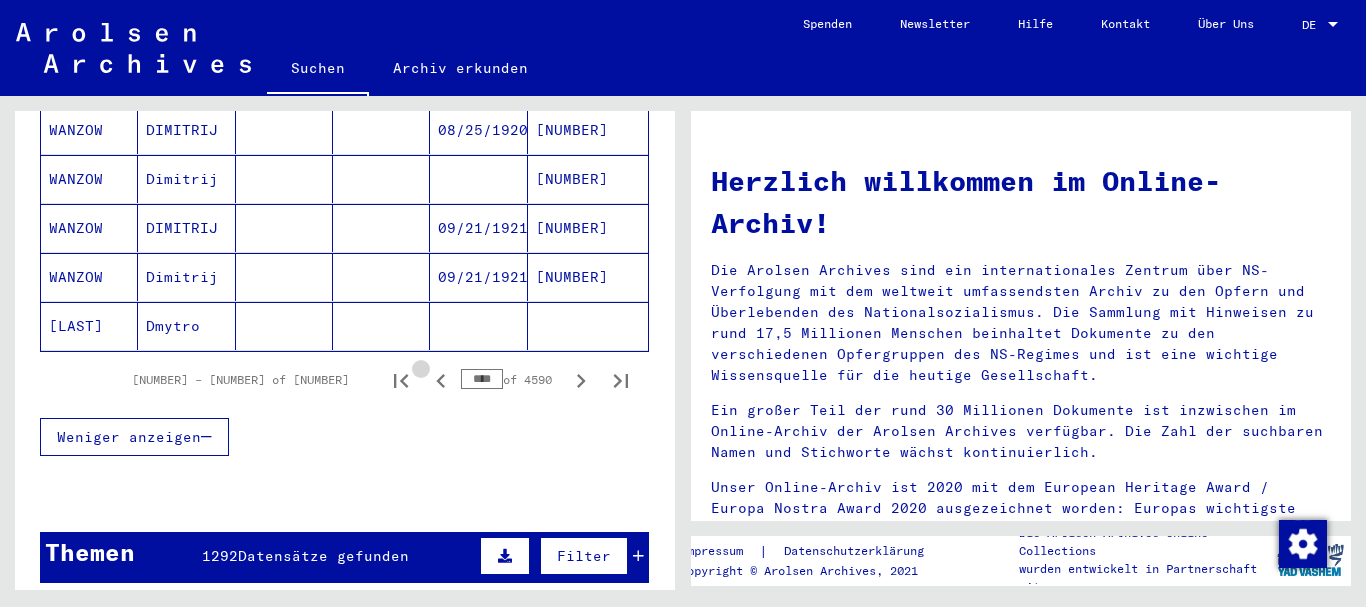 click 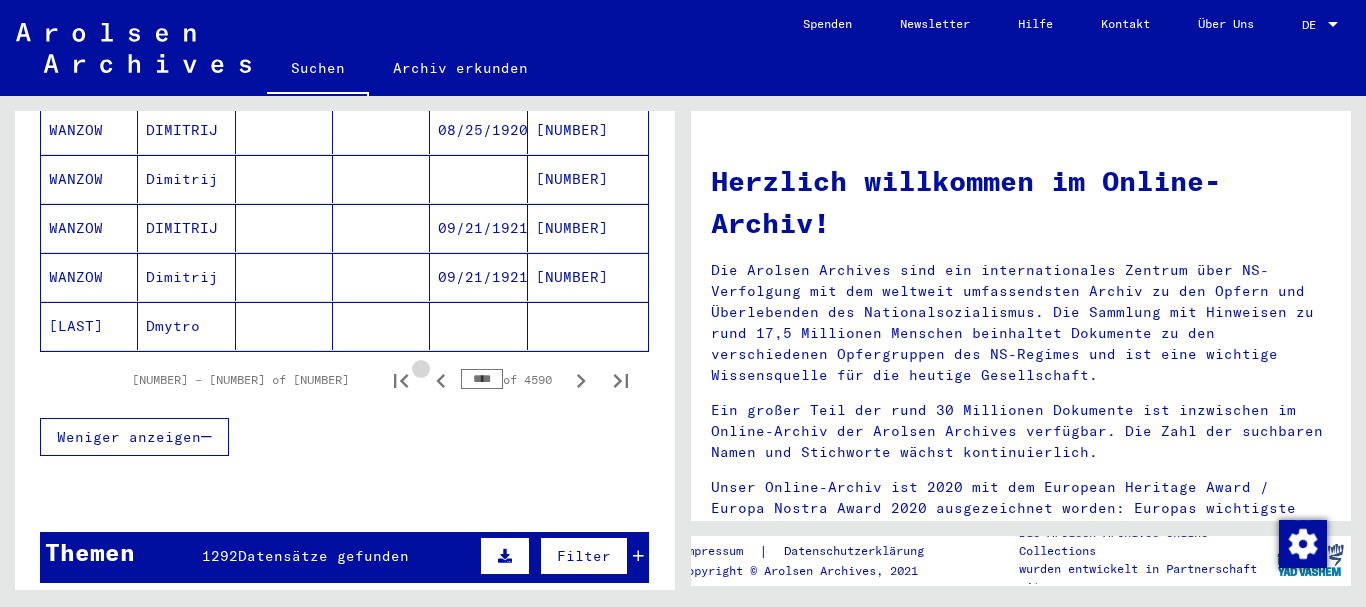 click 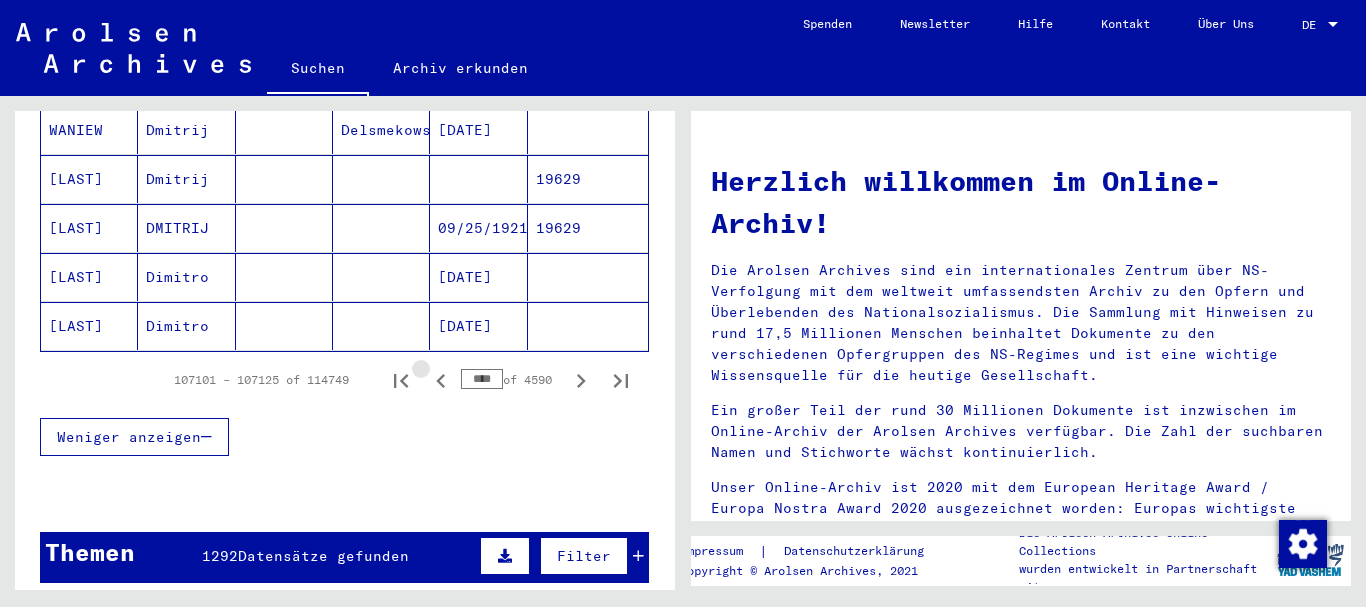 click 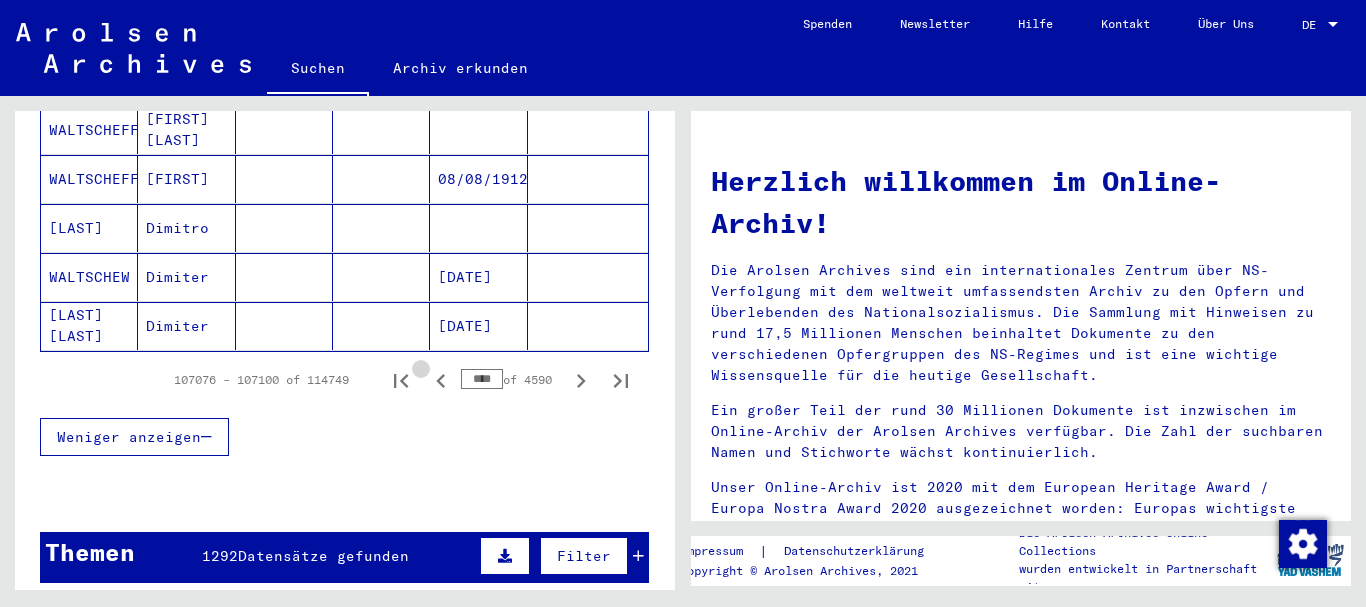 click 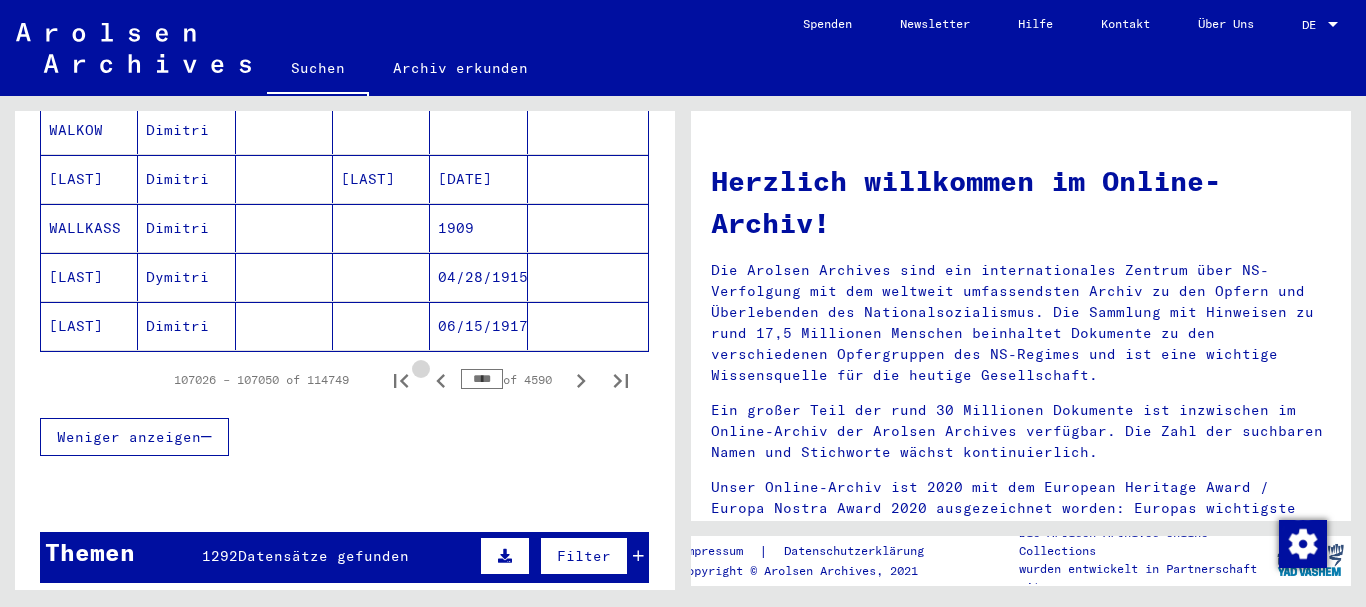 click 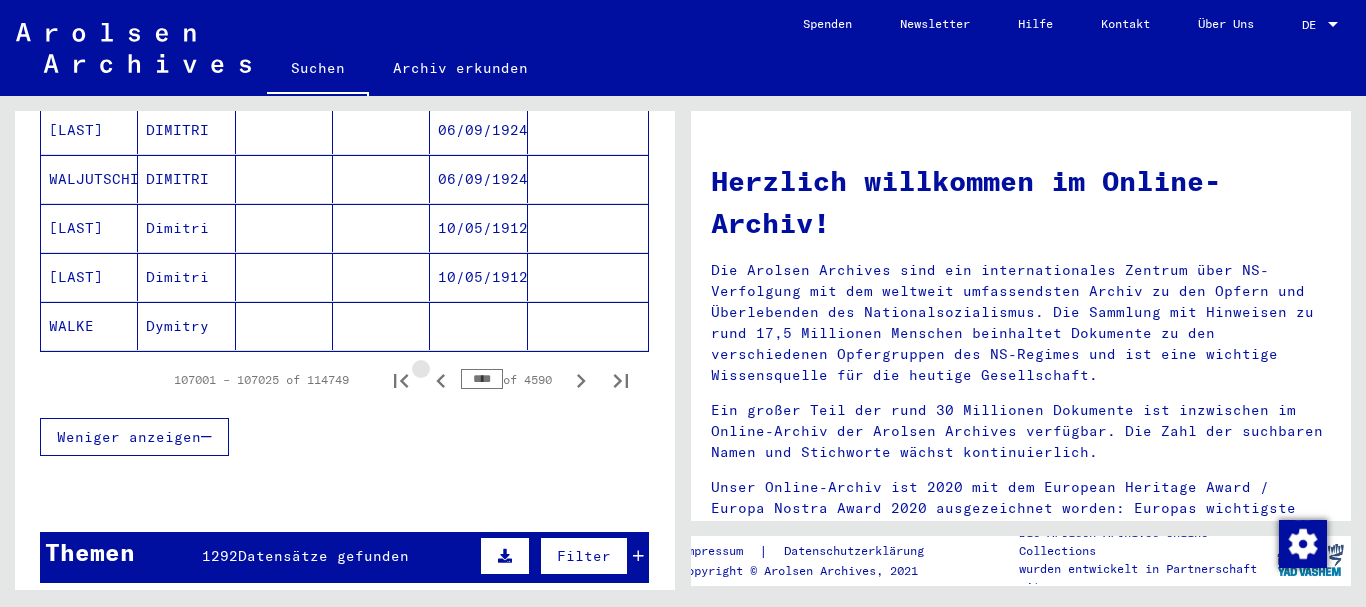 click 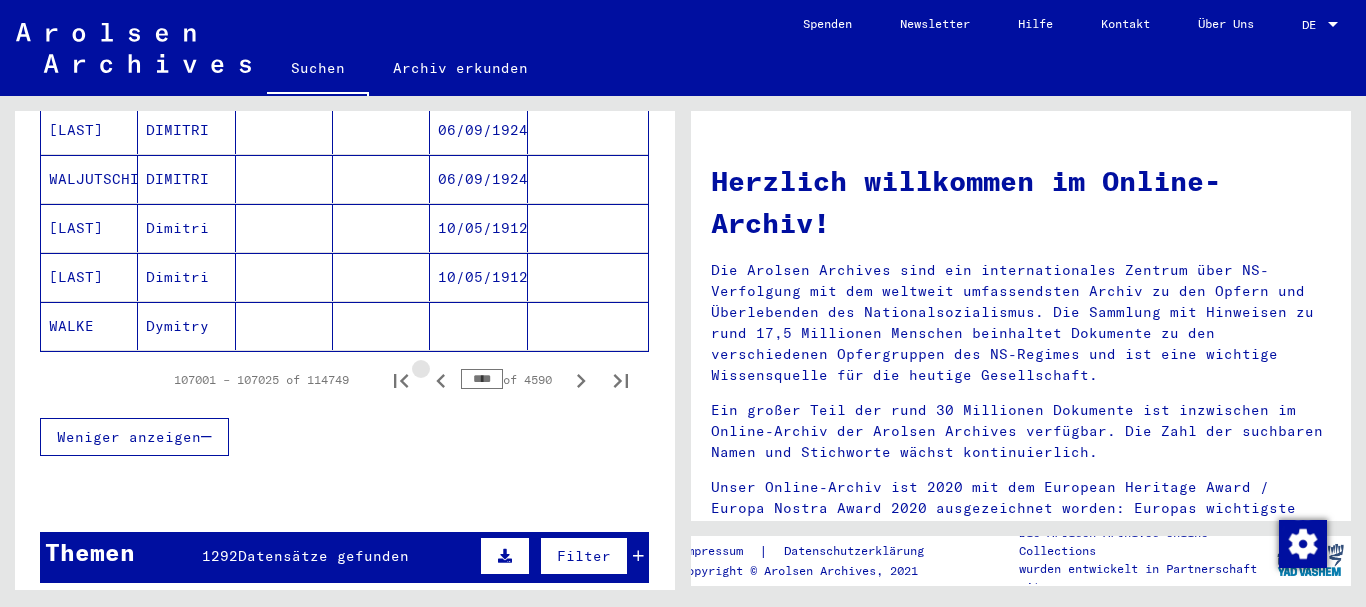scroll, scrollTop: 1304, scrollLeft: 0, axis: vertical 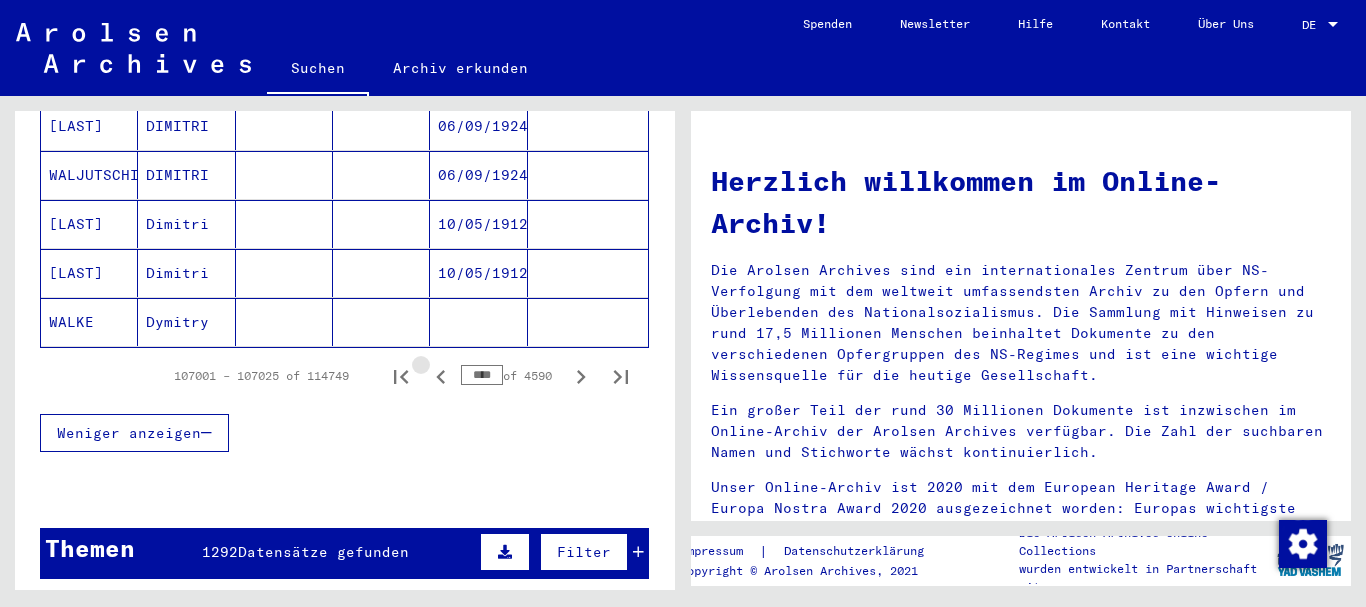 click 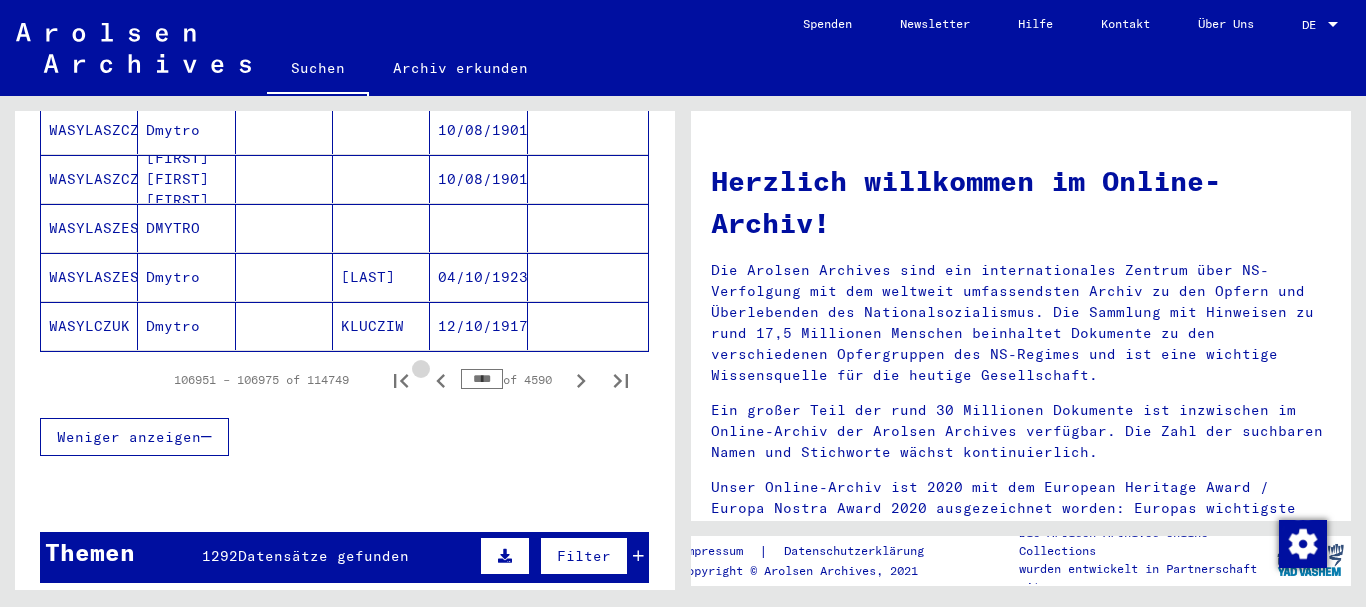 click 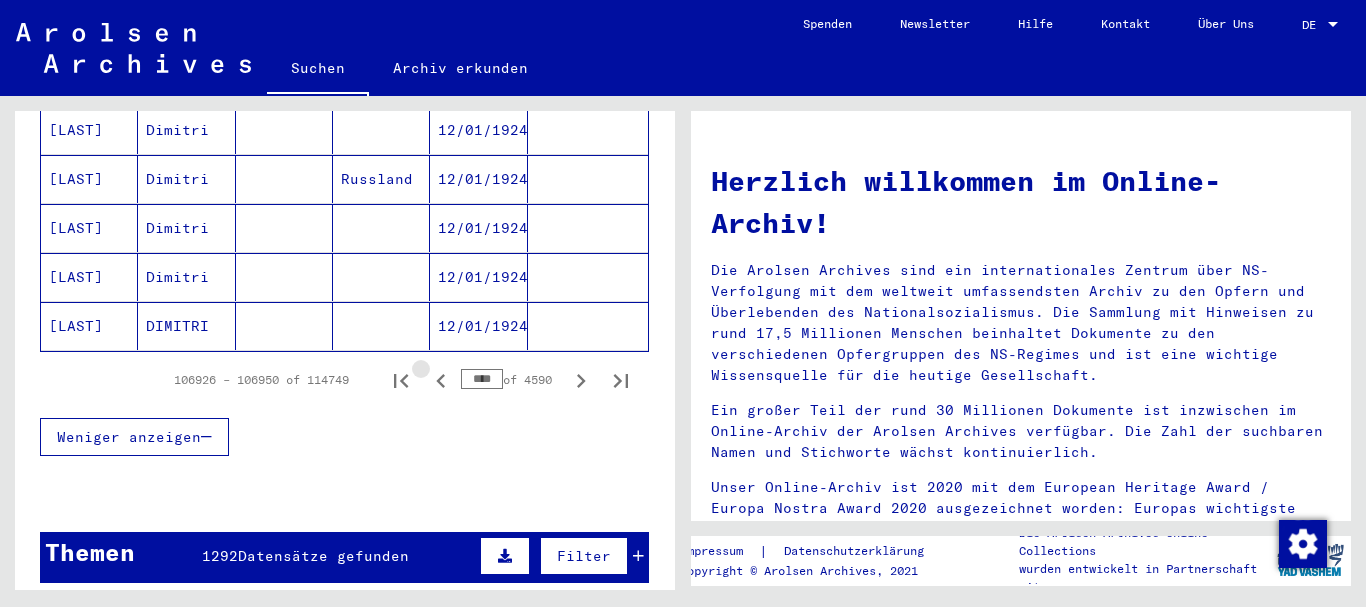 click 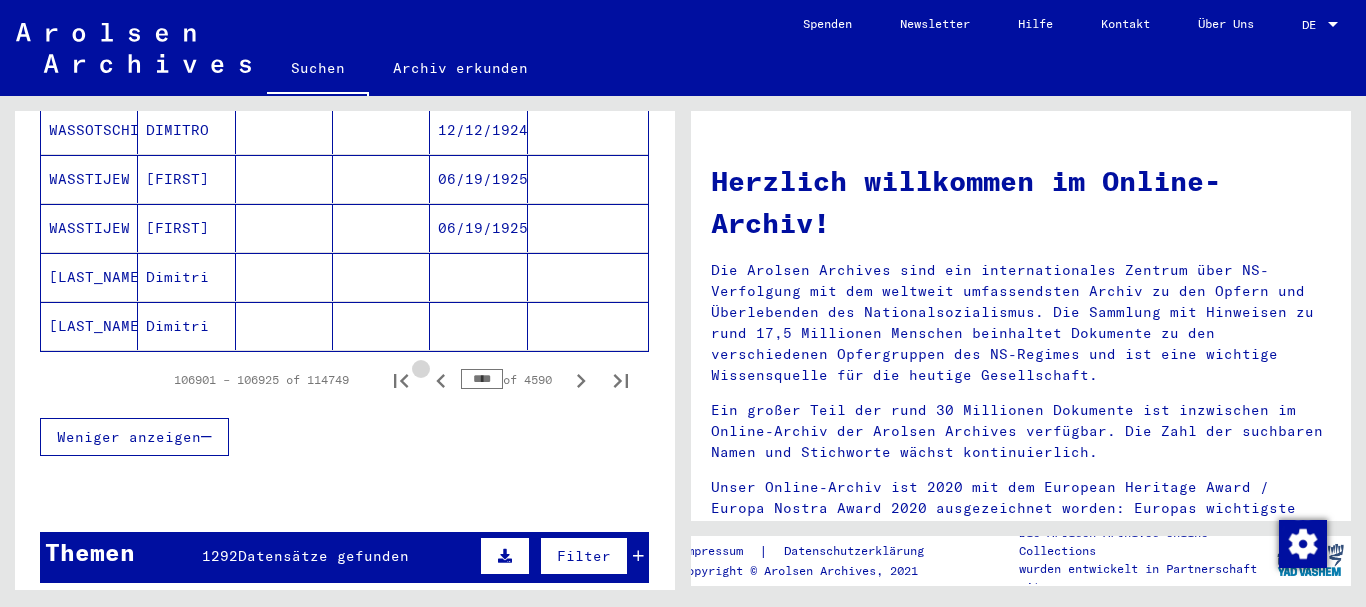 click 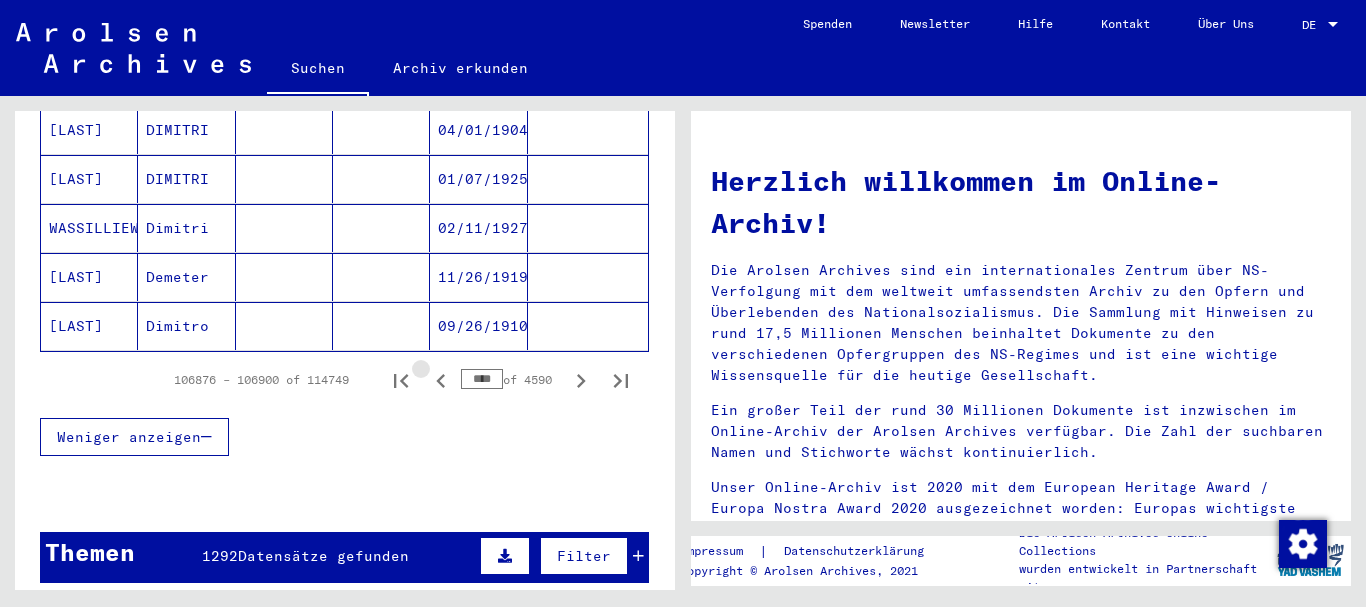 click 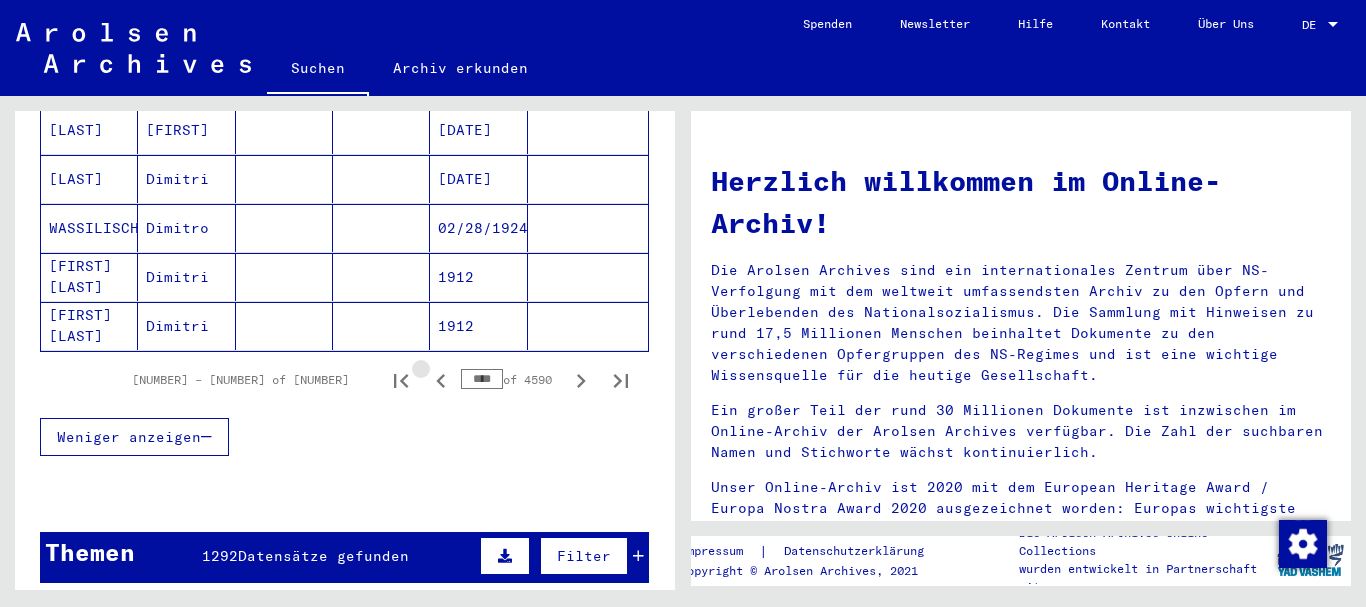 click 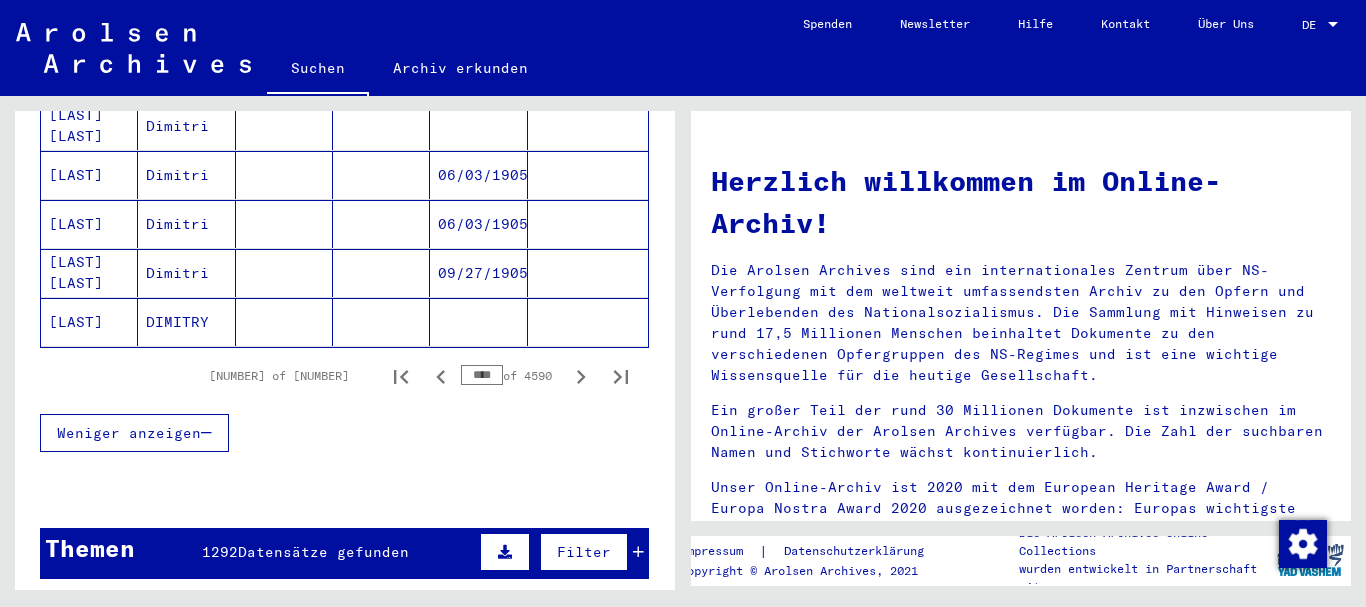 scroll, scrollTop: 1300, scrollLeft: 0, axis: vertical 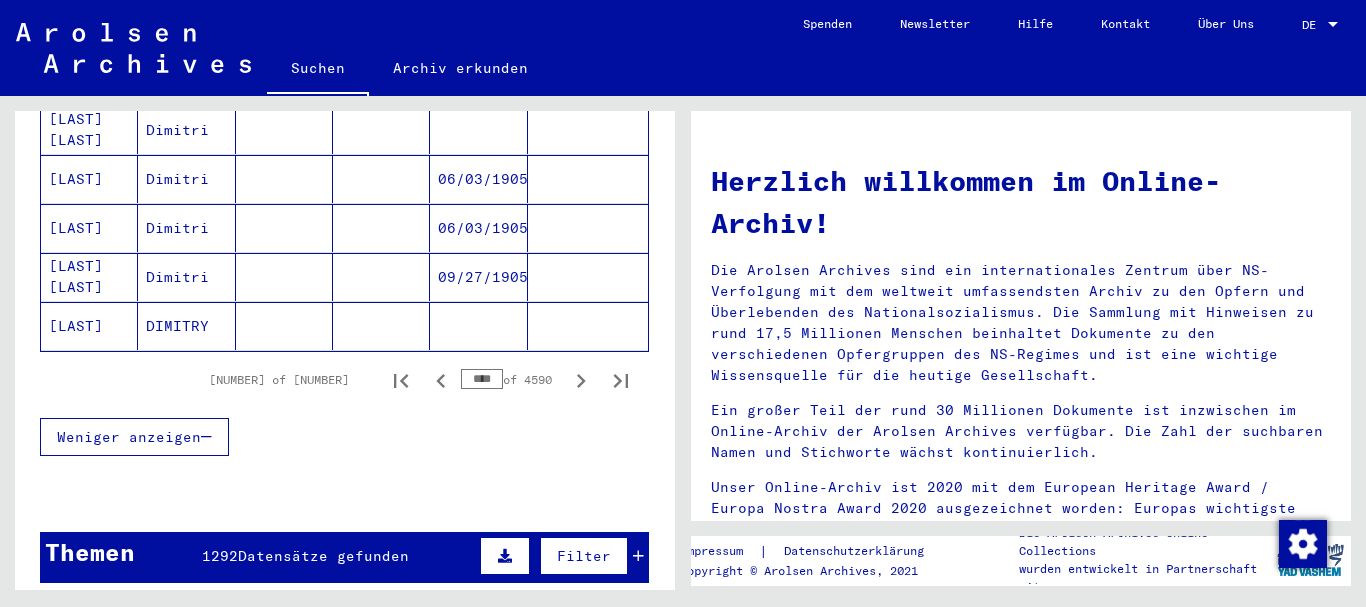 click 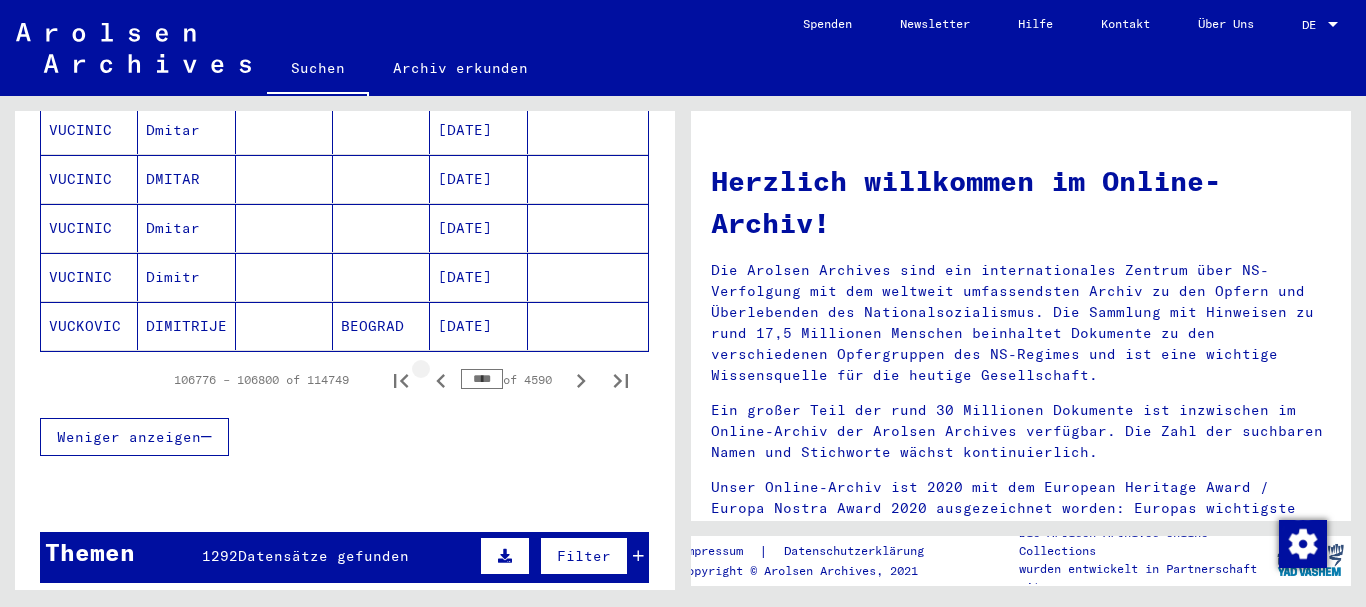 click 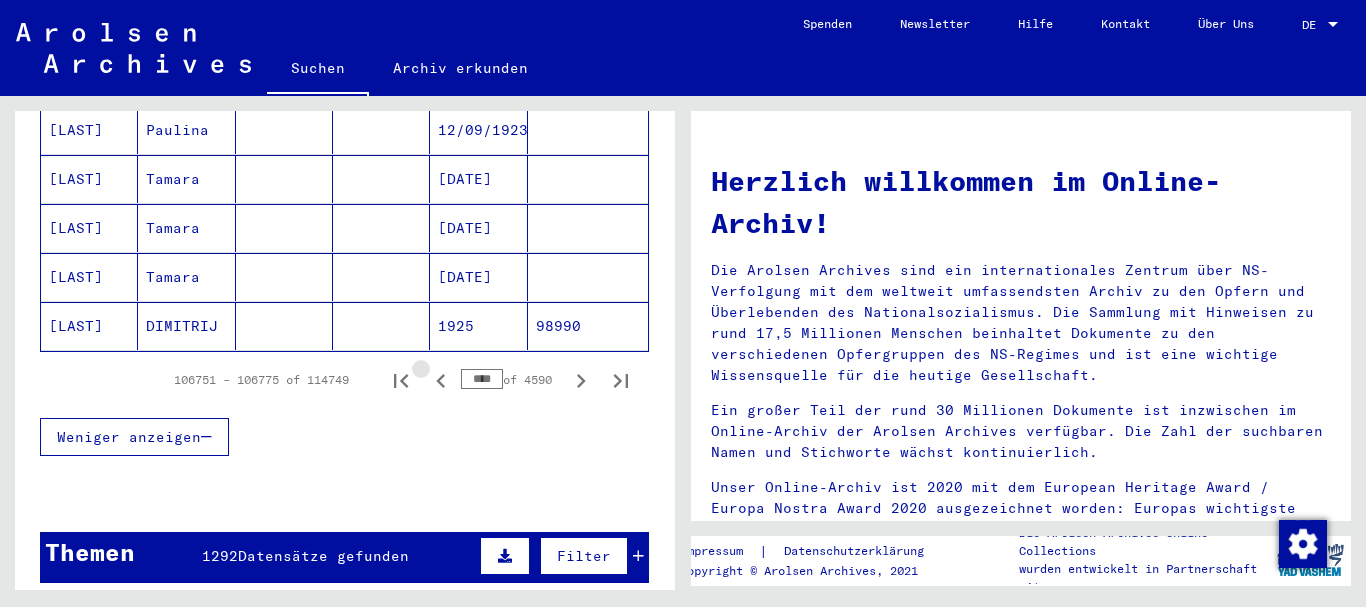 click 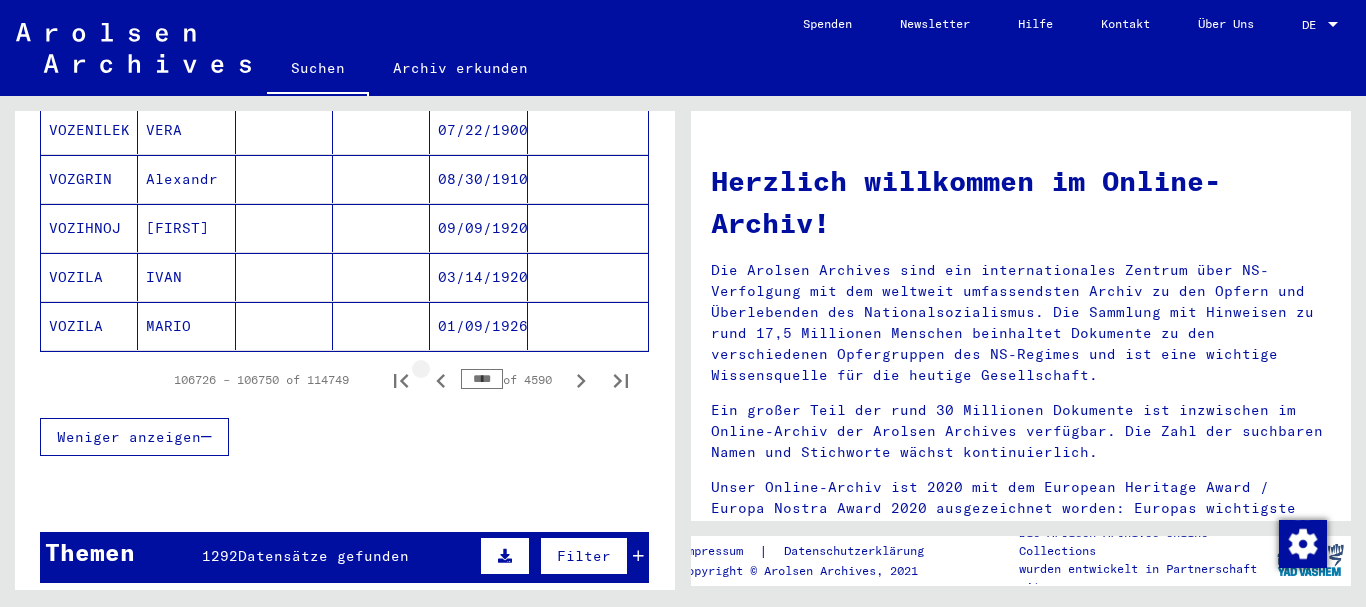 click 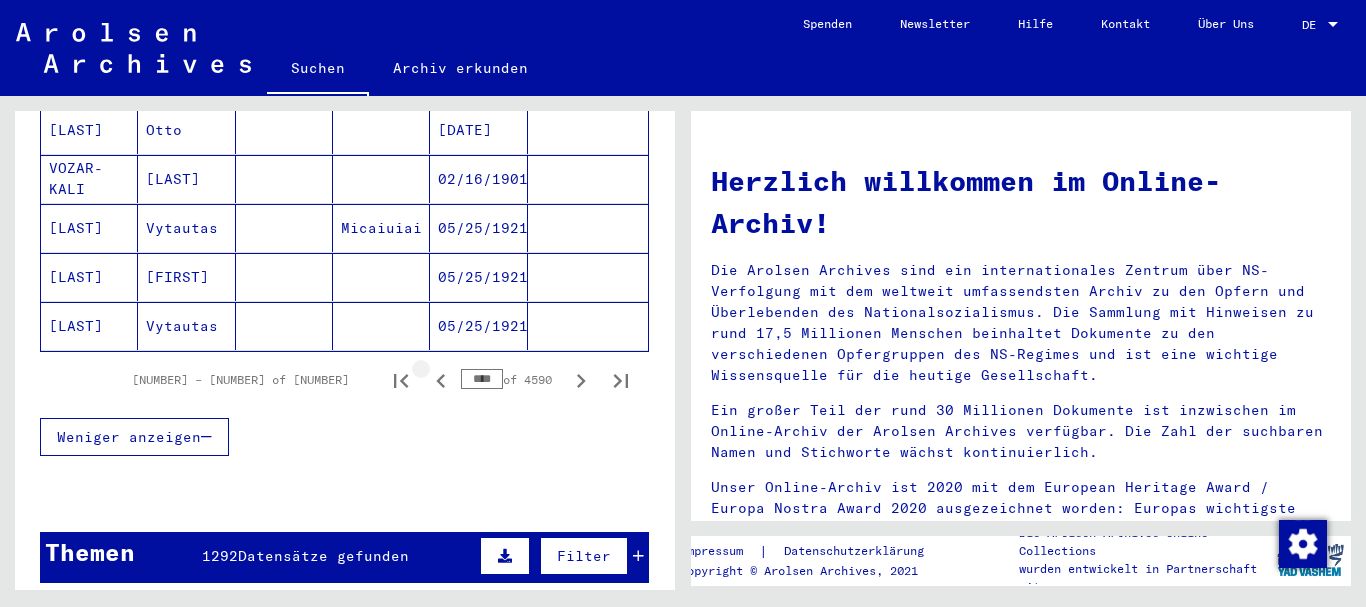 click 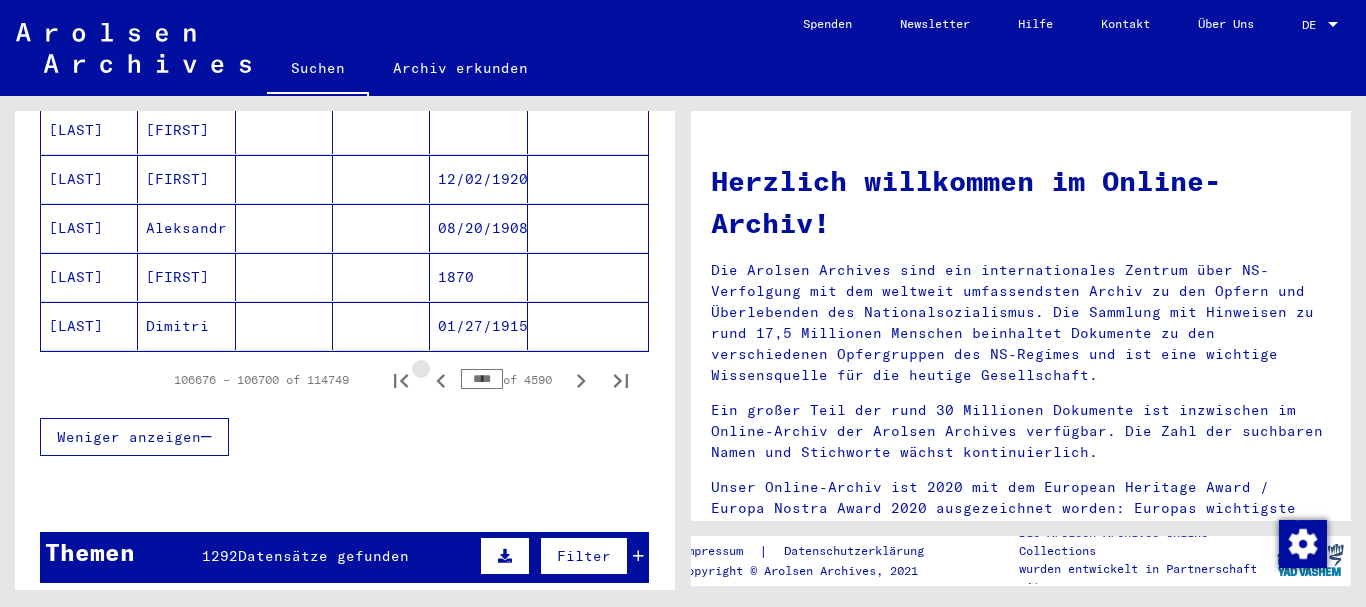 click 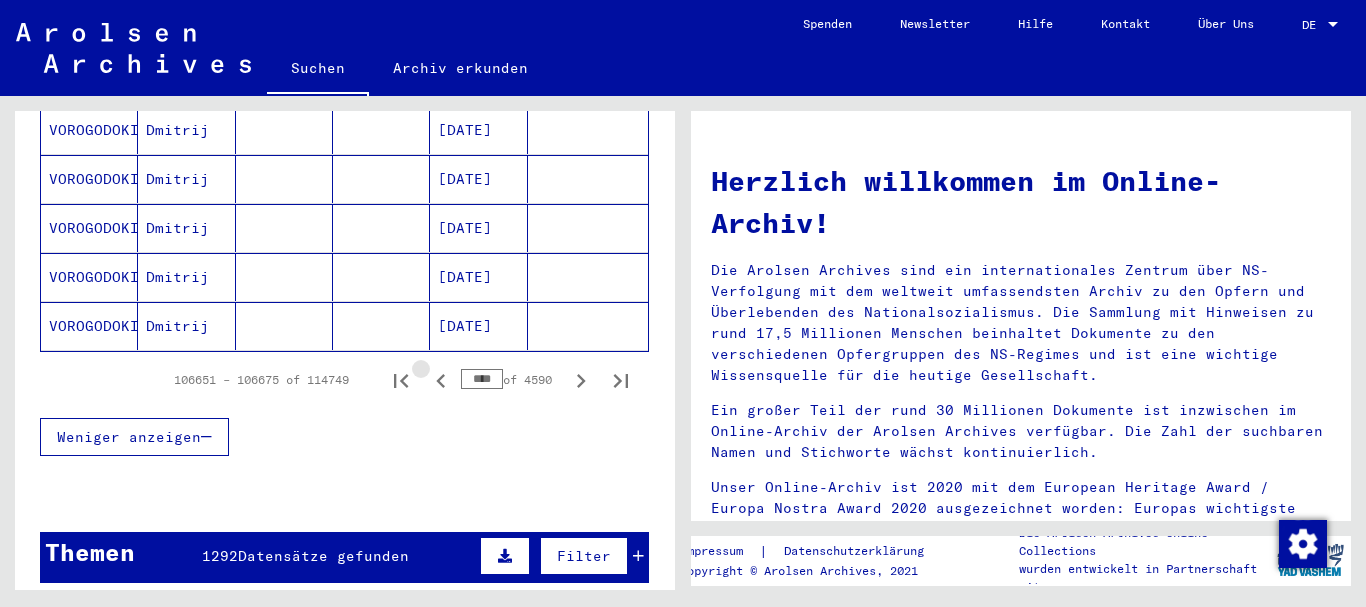 click 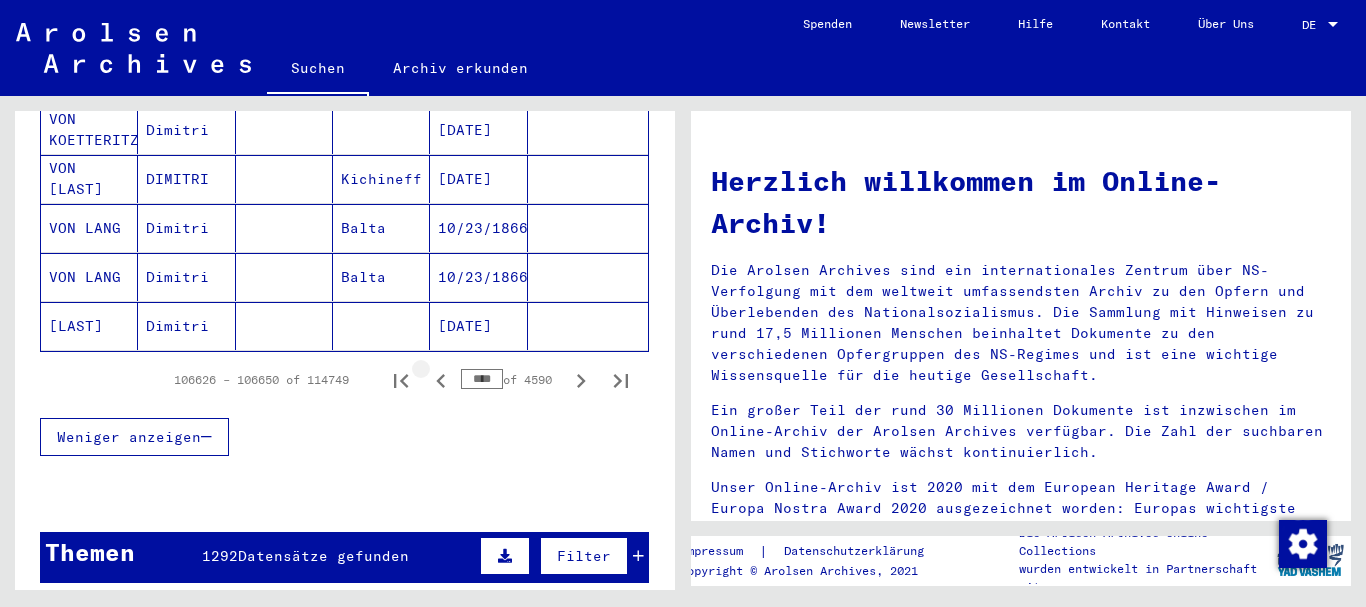 click 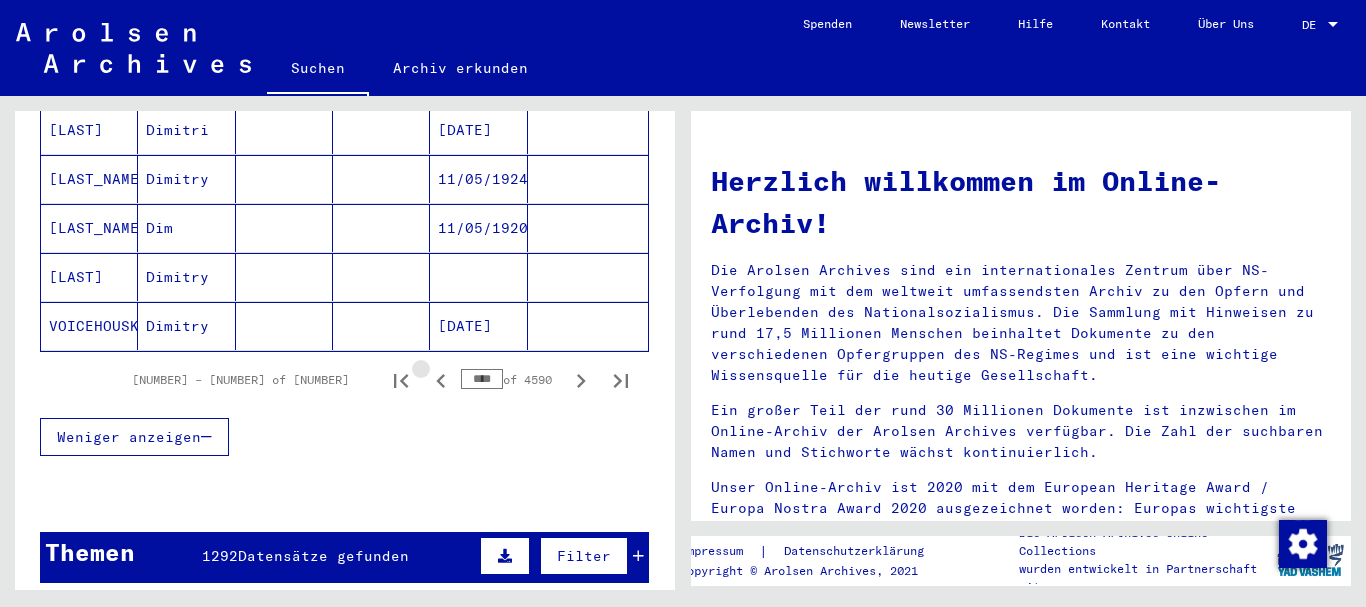 click 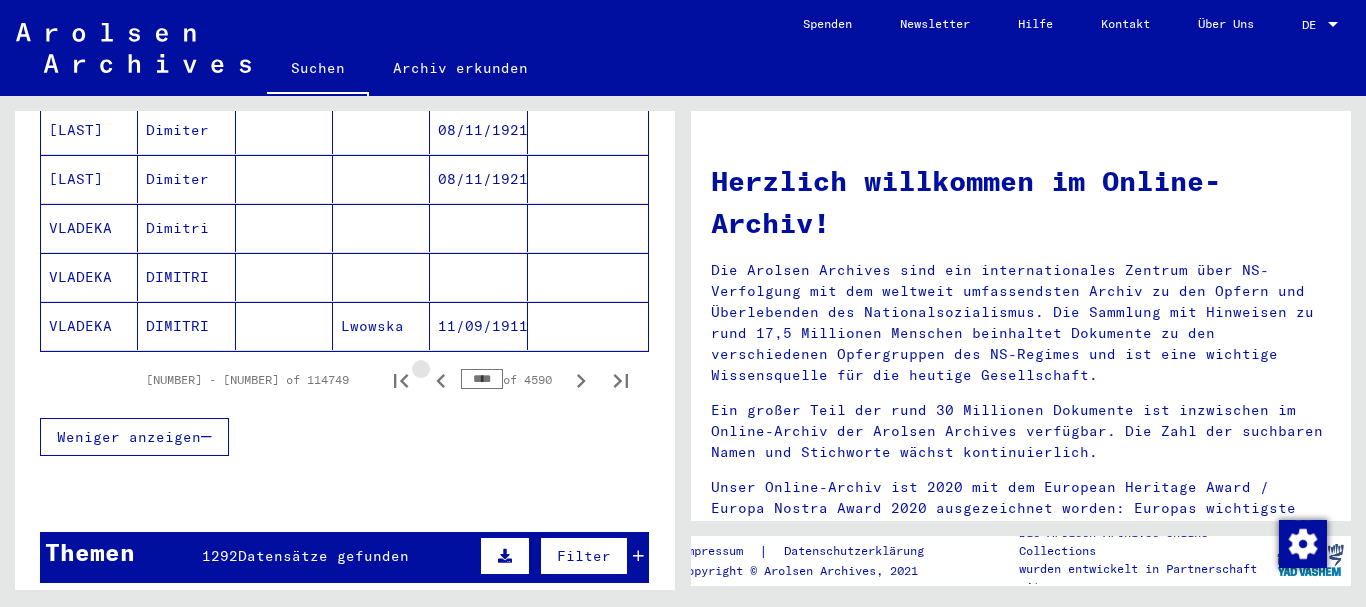 click 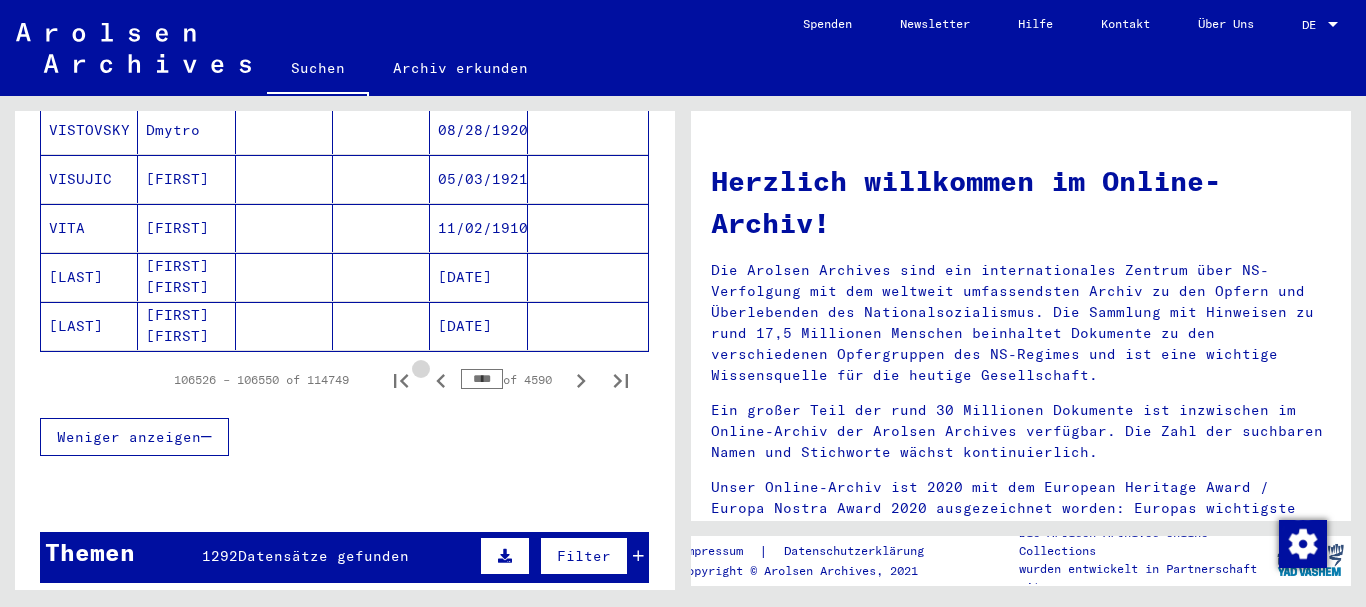 click 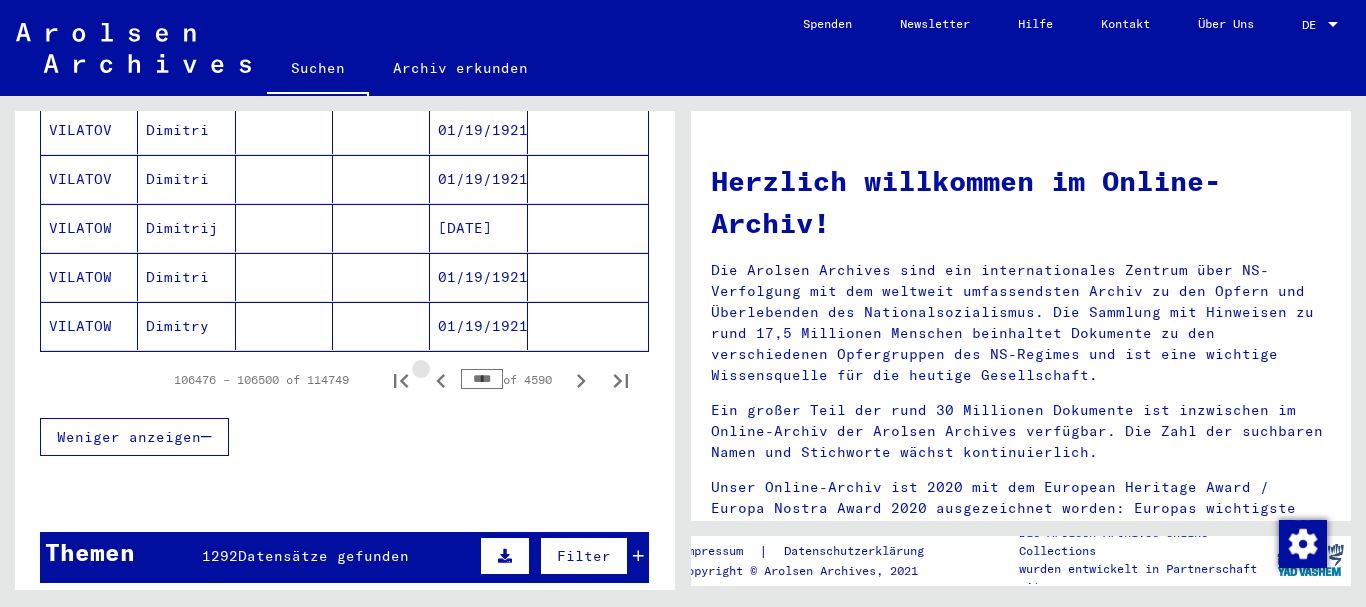 click 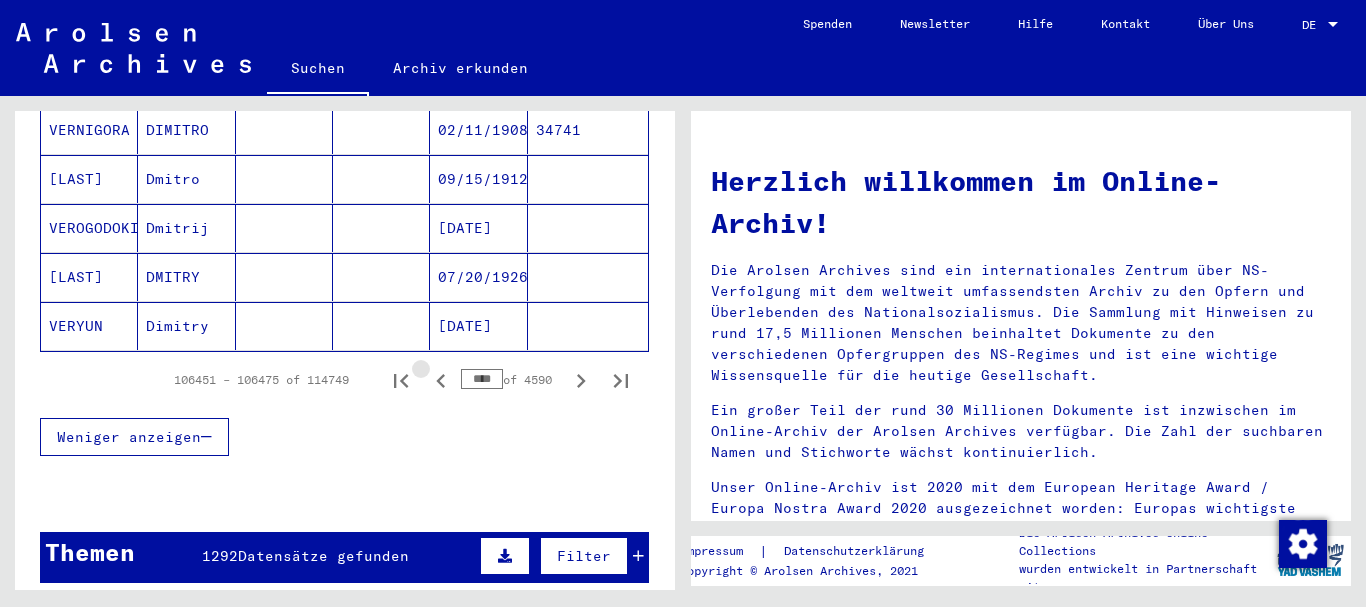 click 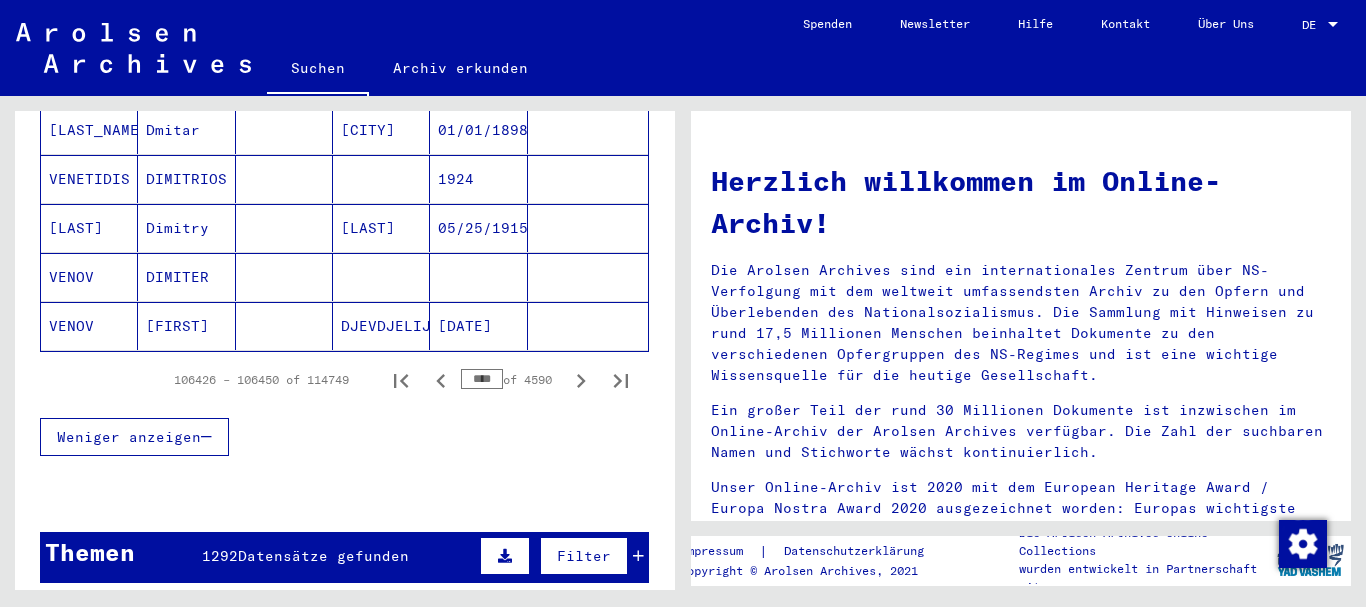 click 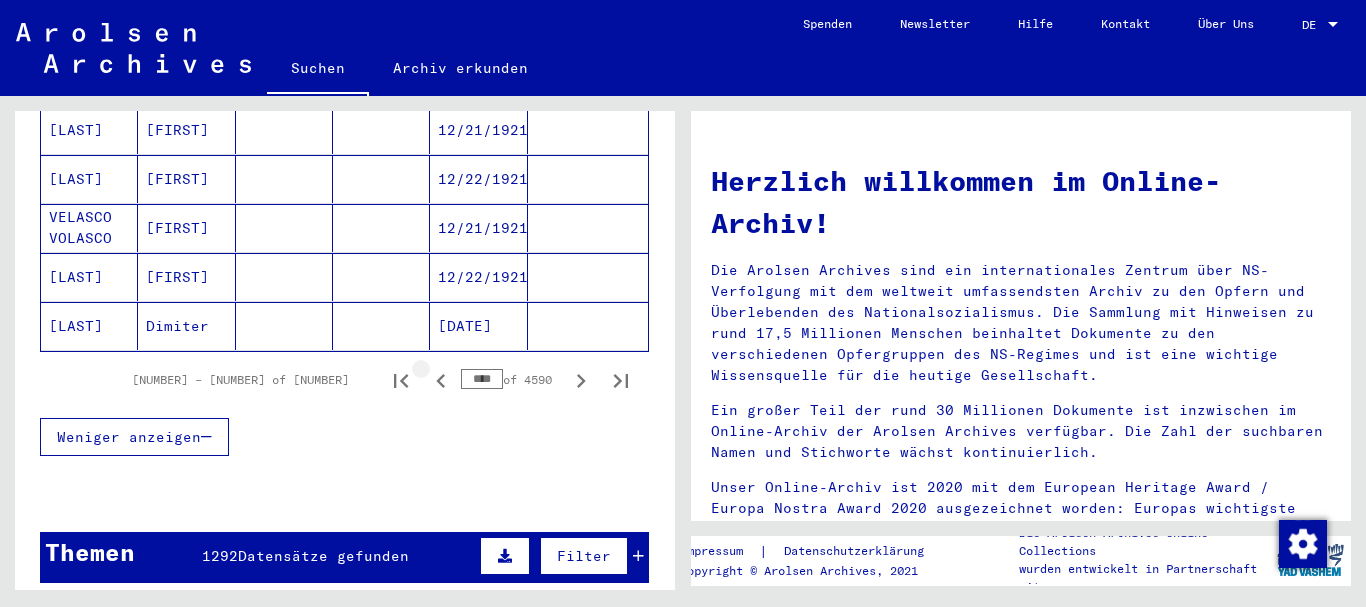 click 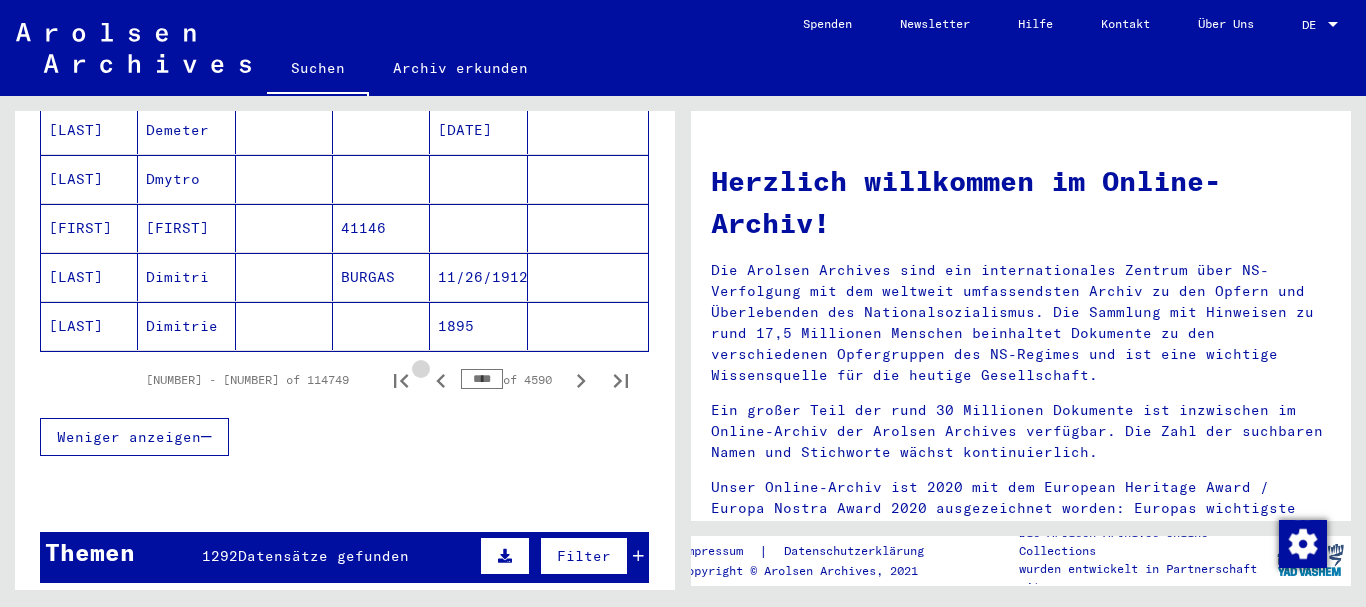 click 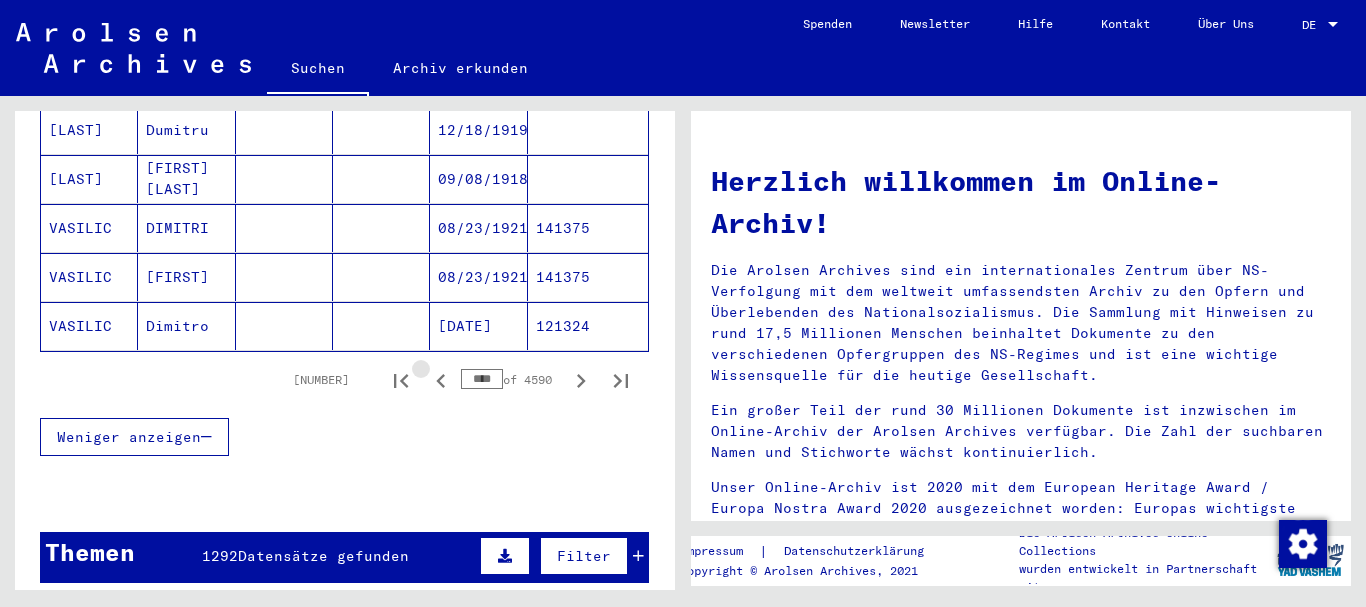 click 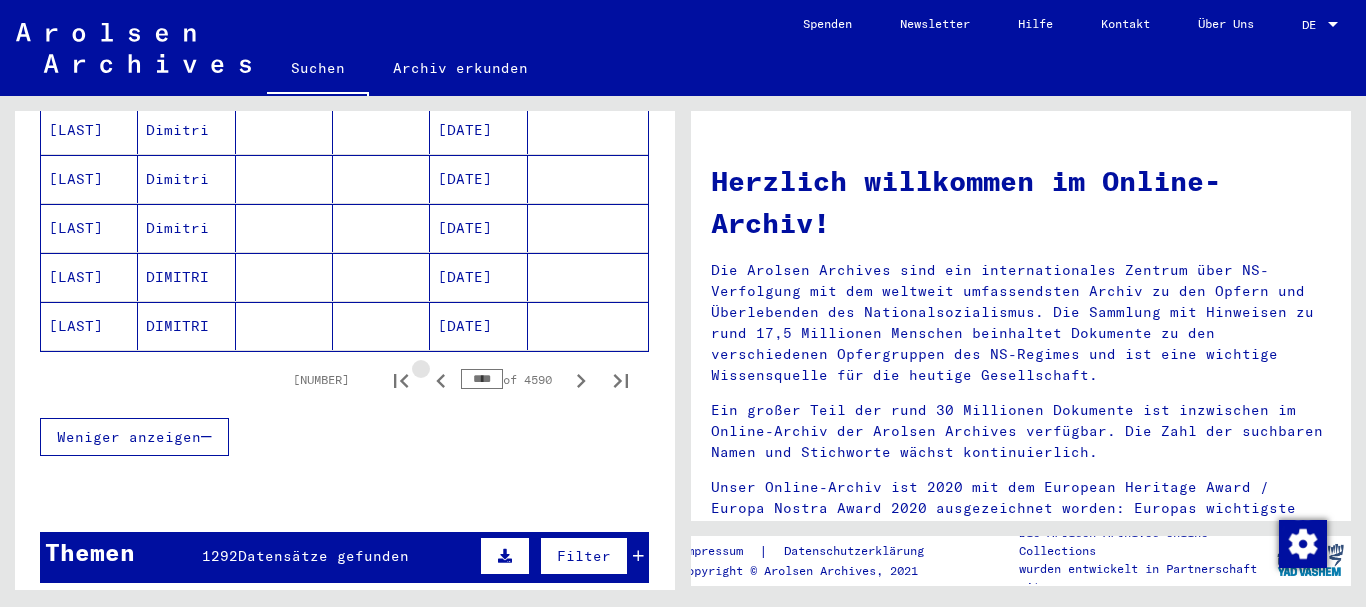 click 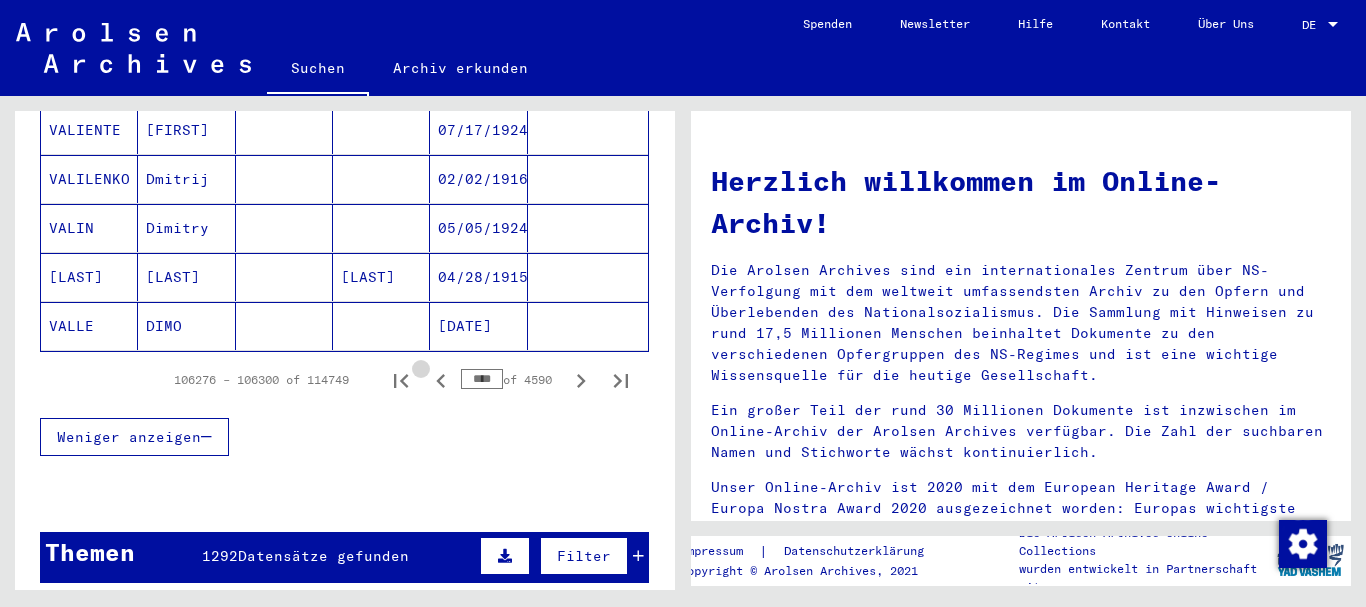 click 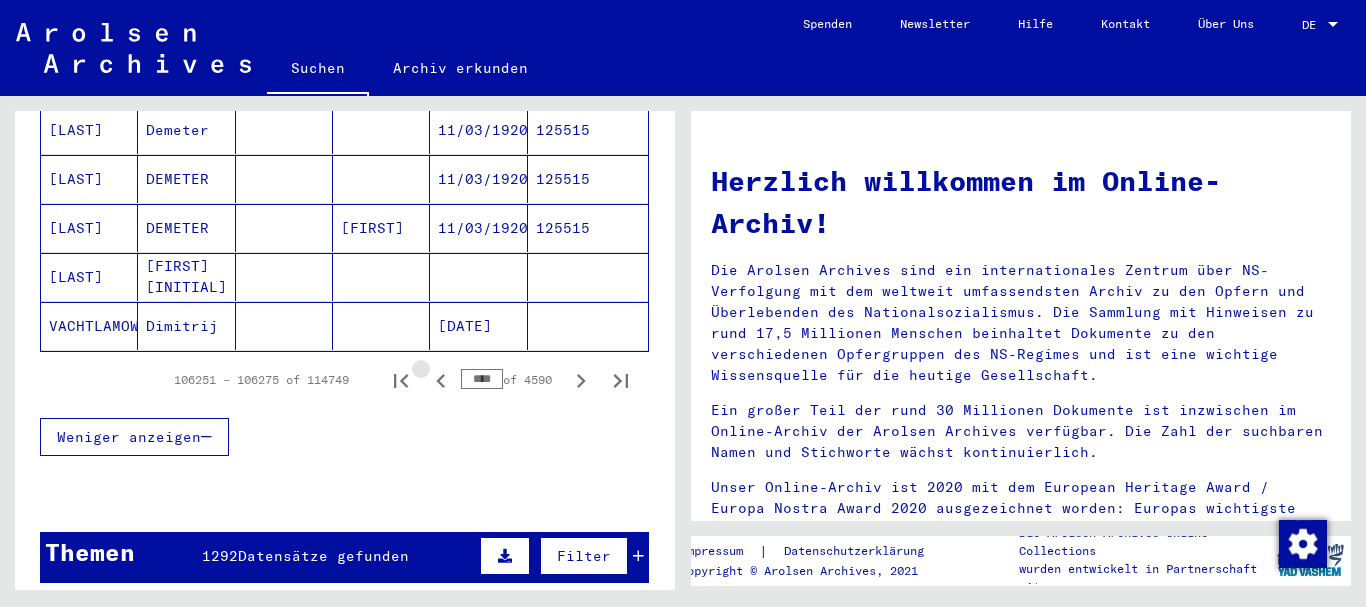 click 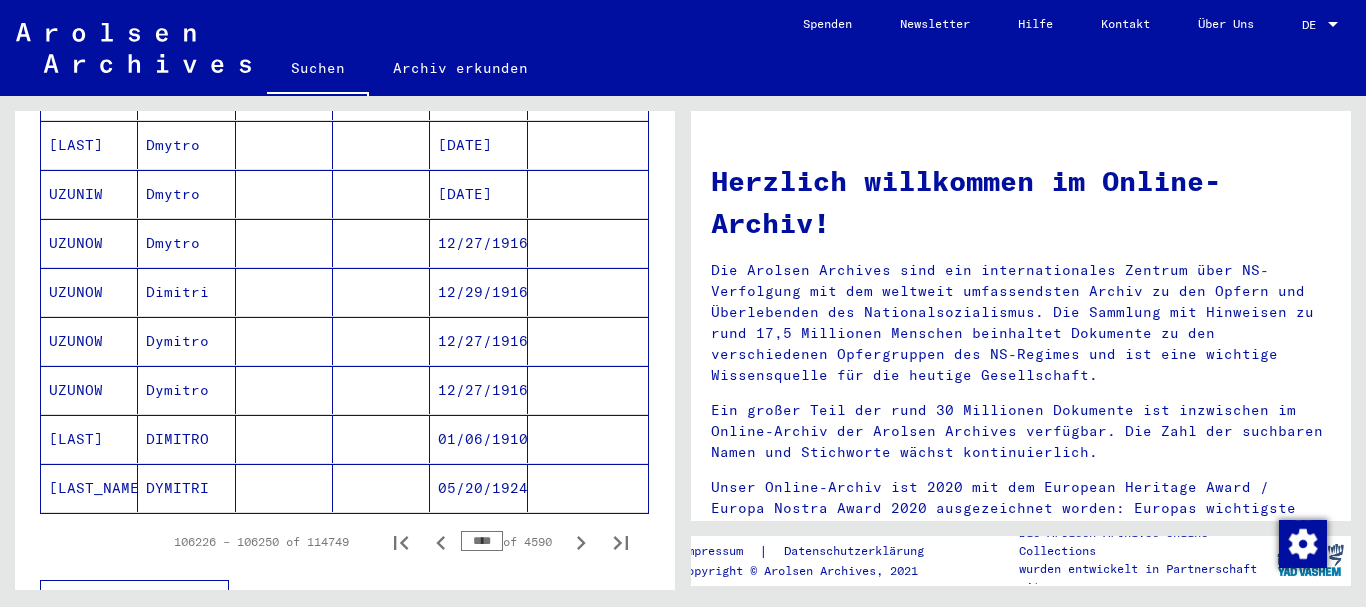 scroll, scrollTop: 1200, scrollLeft: 0, axis: vertical 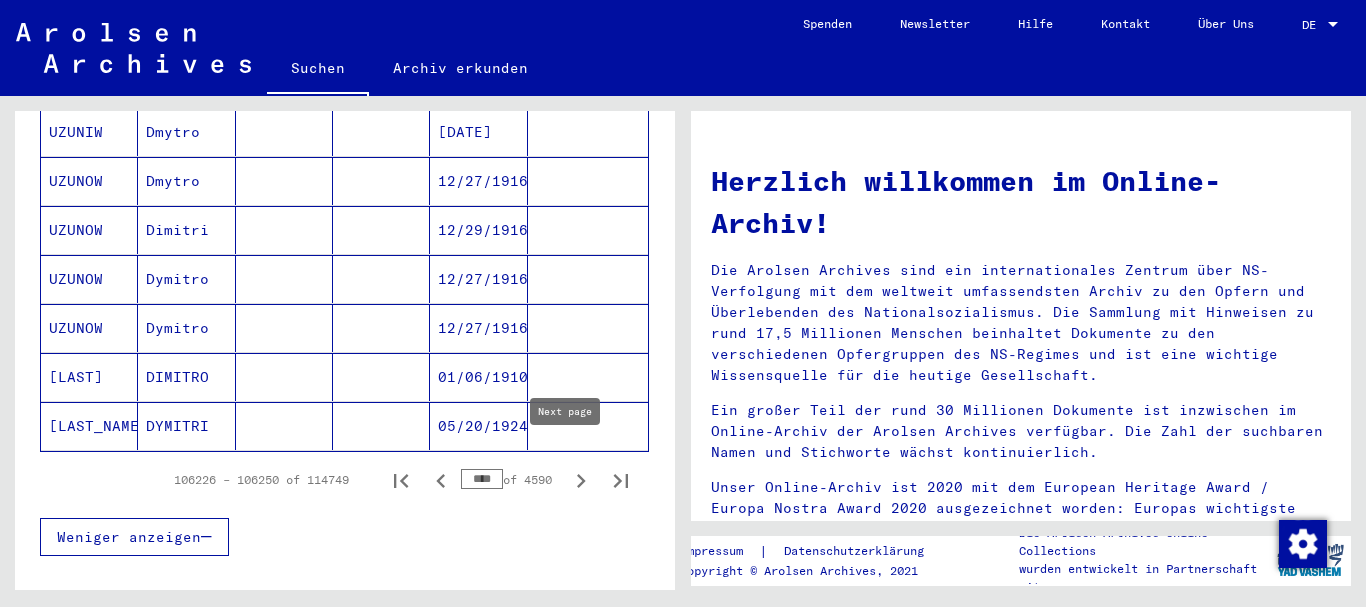 click 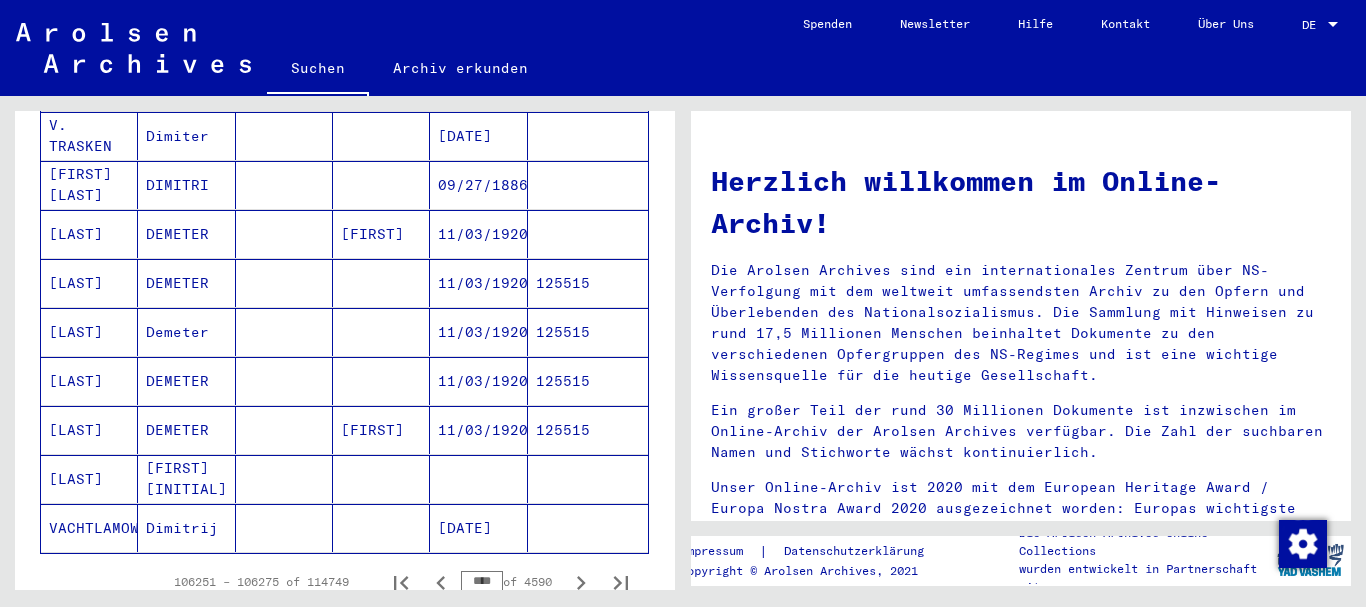 scroll, scrollTop: 1100, scrollLeft: 0, axis: vertical 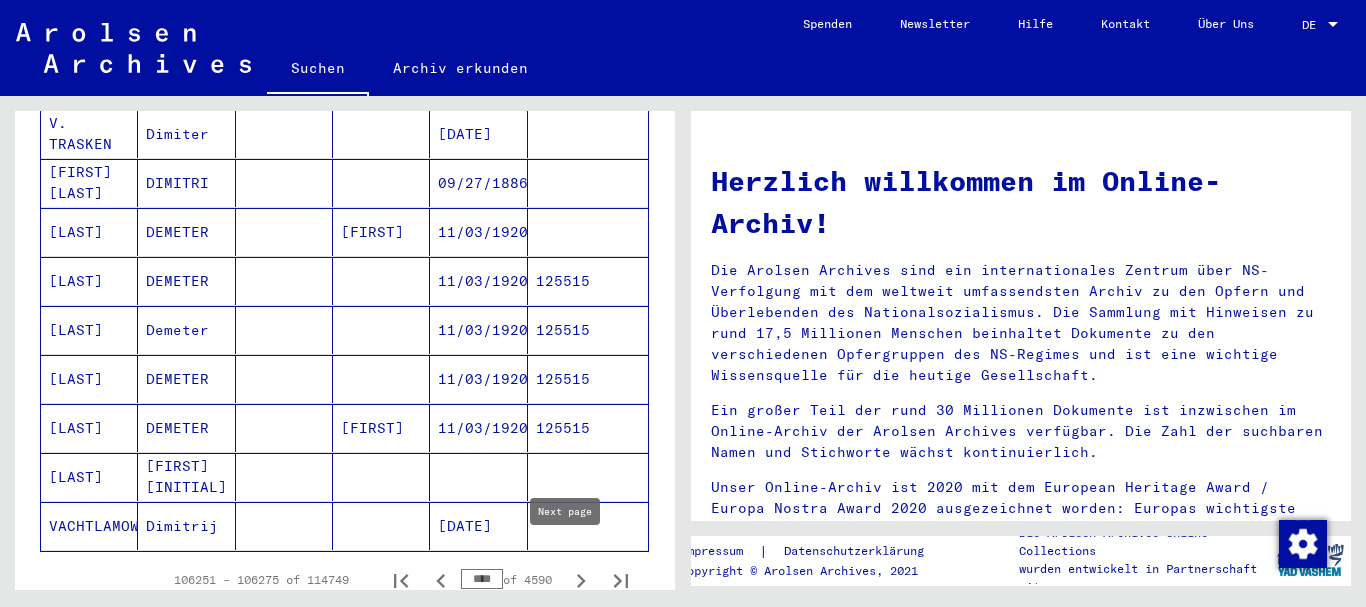 click 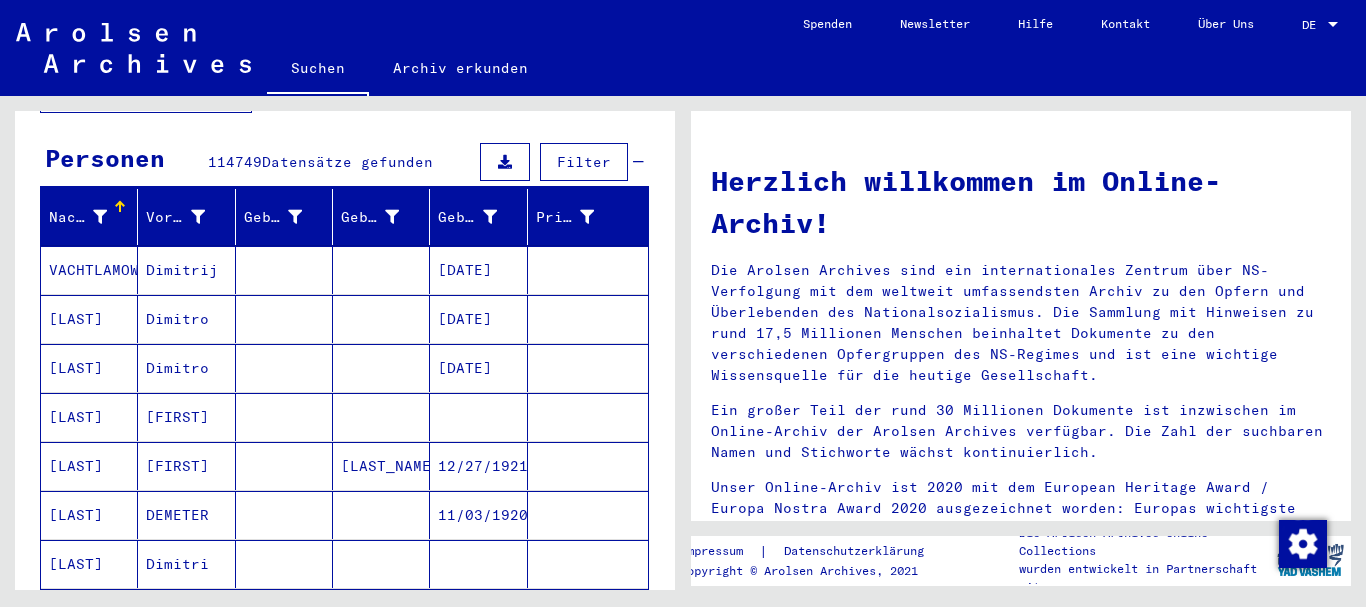 scroll, scrollTop: 200, scrollLeft: 0, axis: vertical 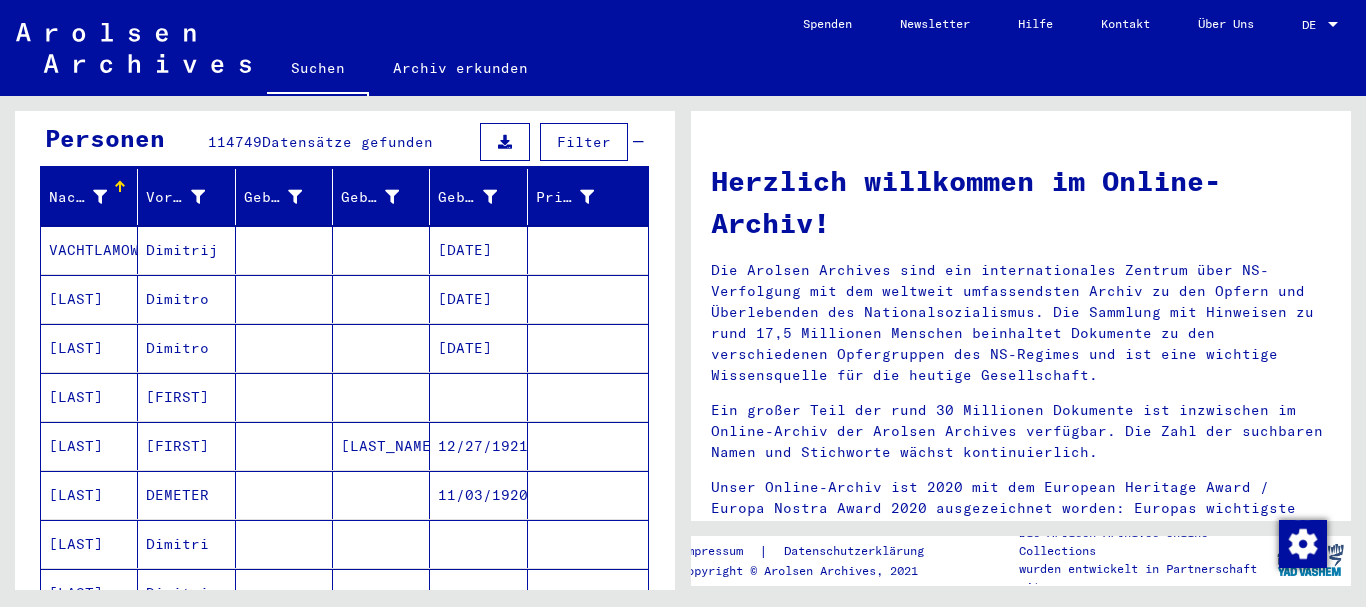 type 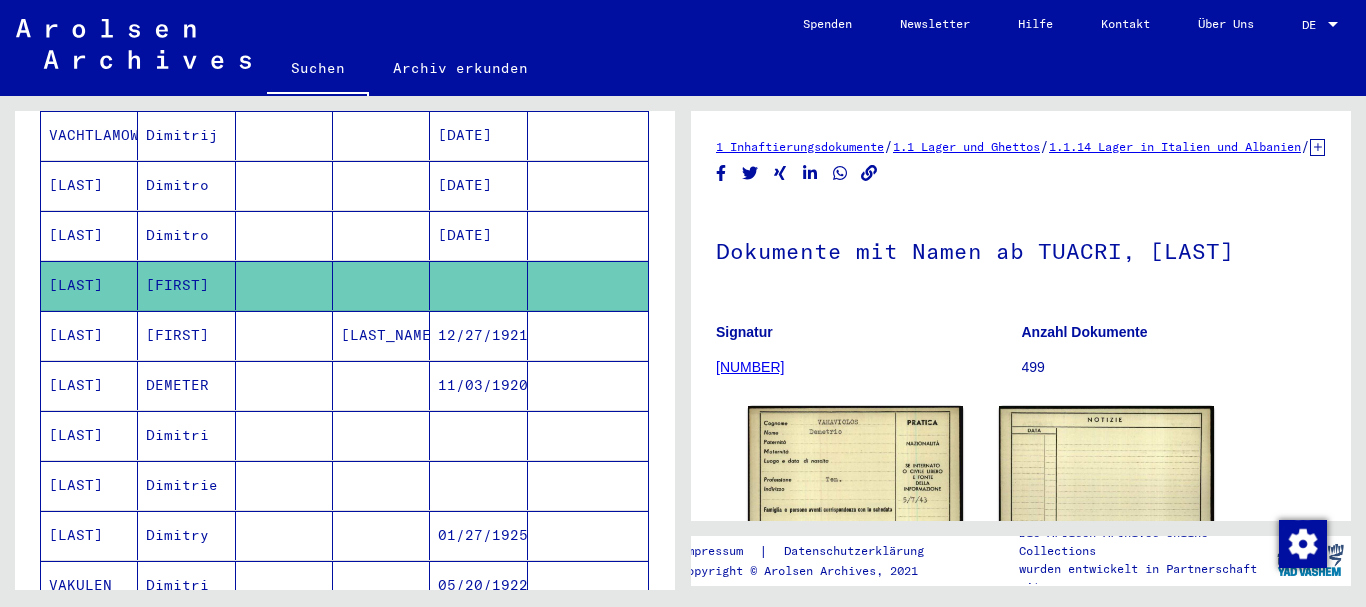 scroll, scrollTop: 0, scrollLeft: 0, axis: both 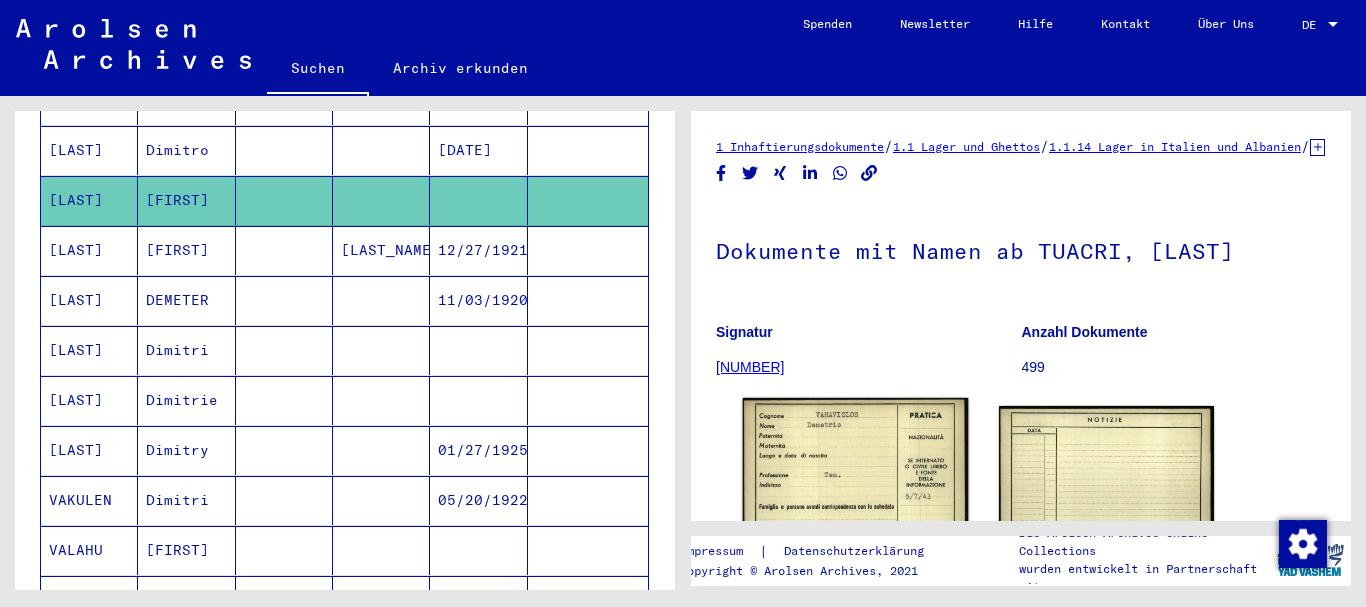 click 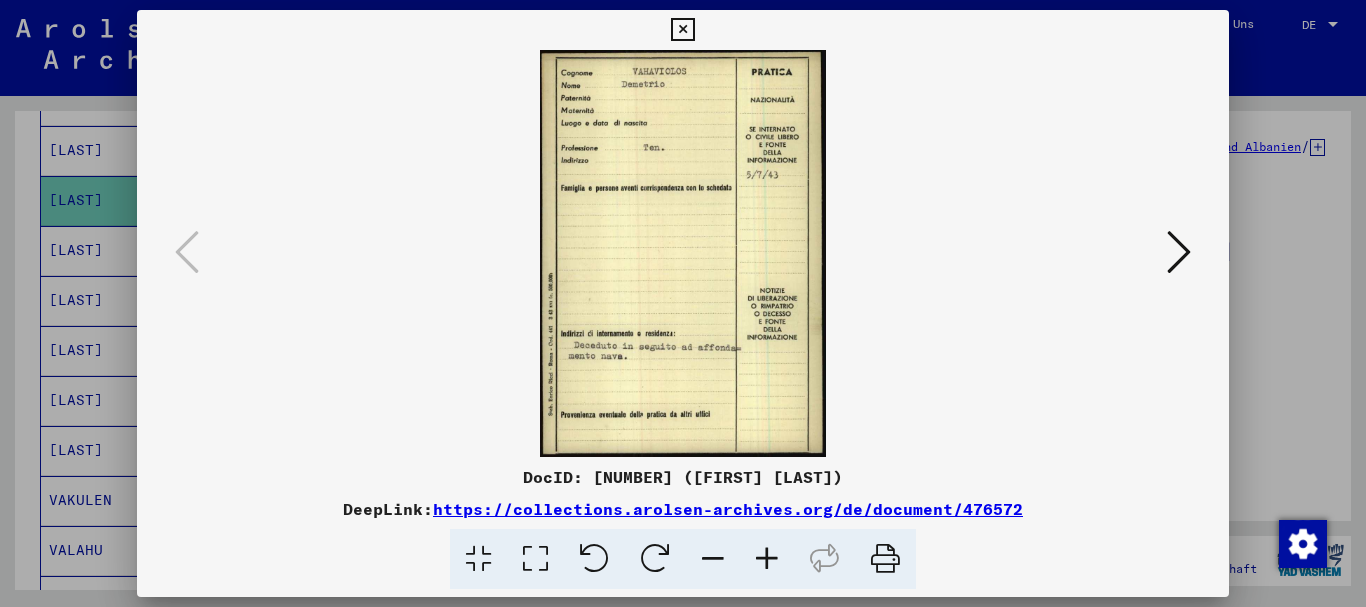 click at bounding box center [1179, 252] 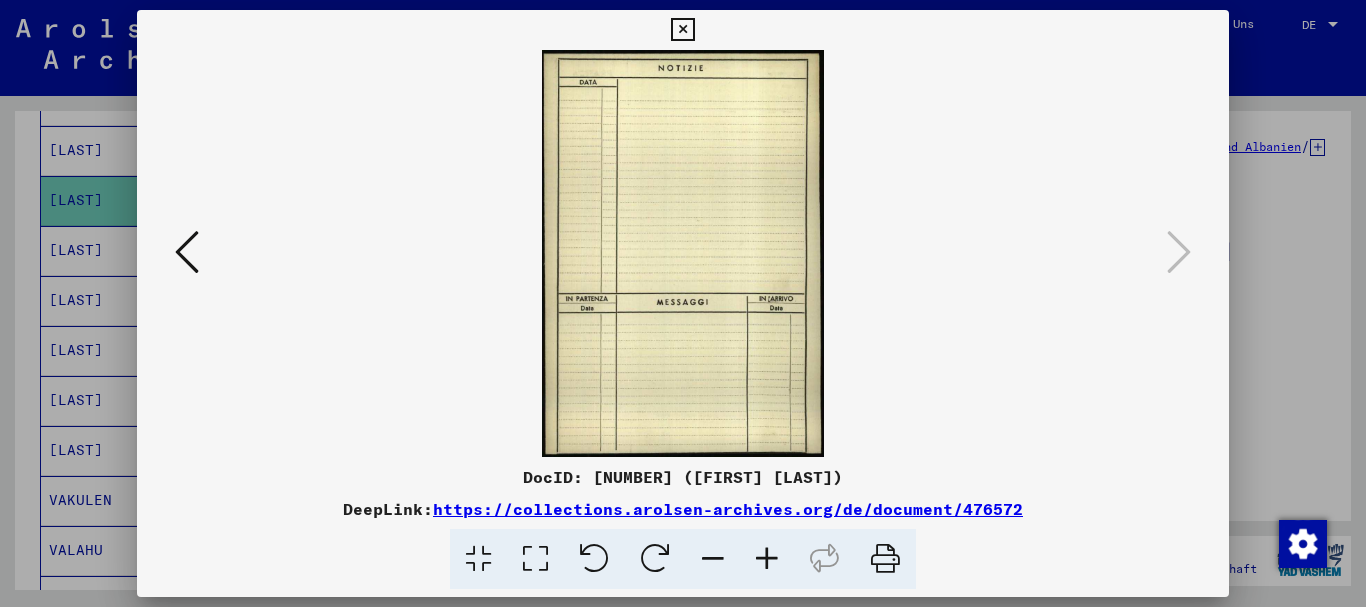 click at bounding box center (683, 303) 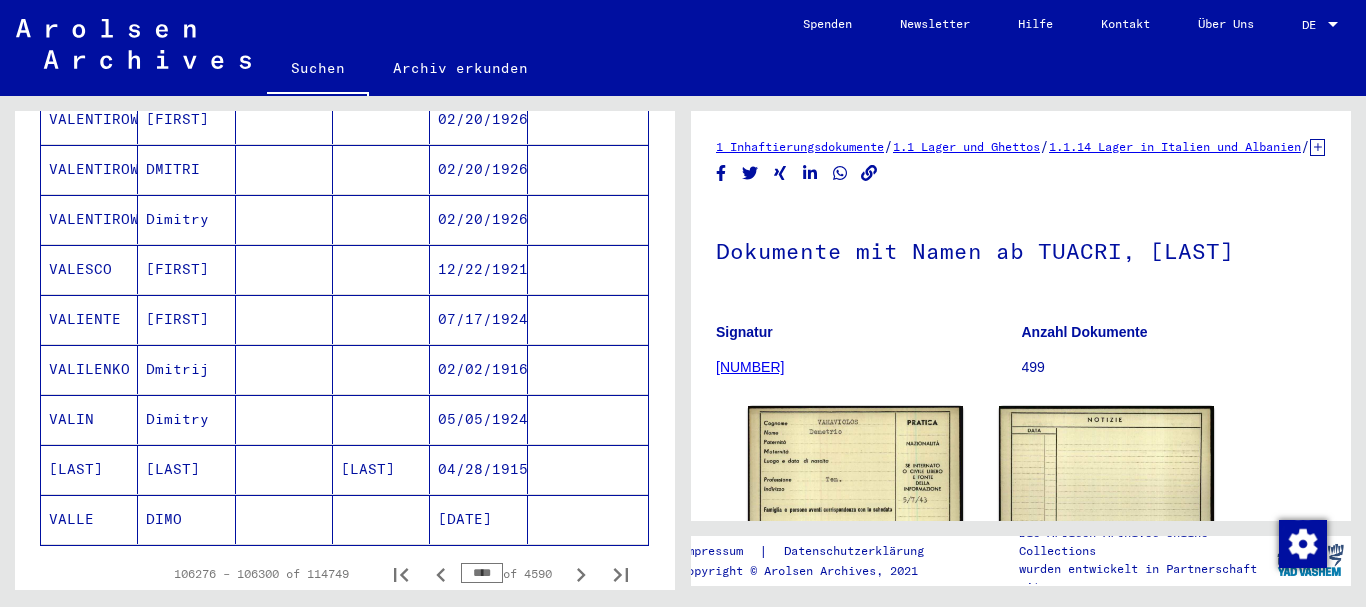 scroll, scrollTop: 1200, scrollLeft: 0, axis: vertical 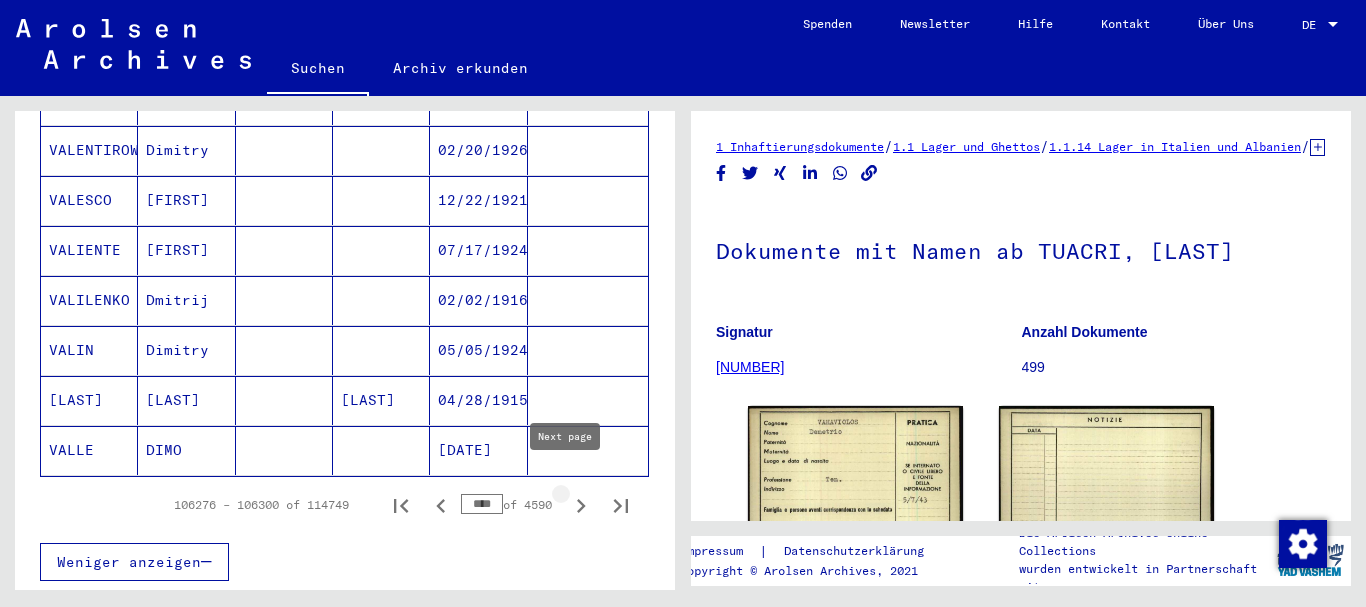 click 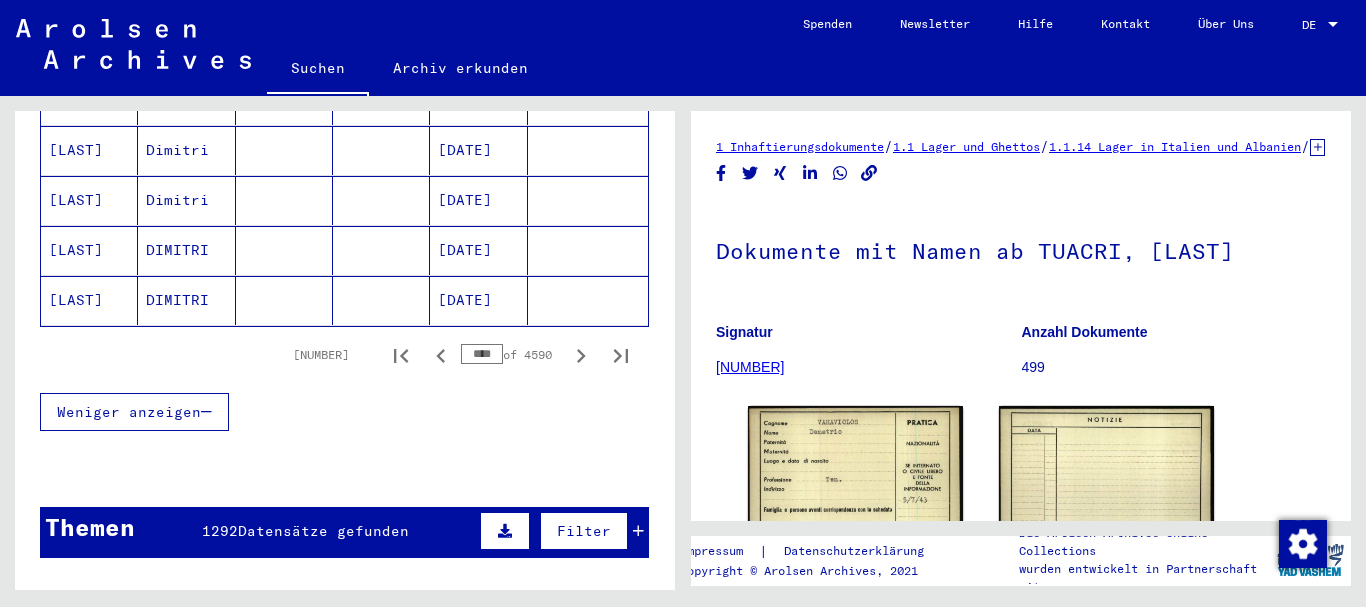scroll, scrollTop: 1300, scrollLeft: 0, axis: vertical 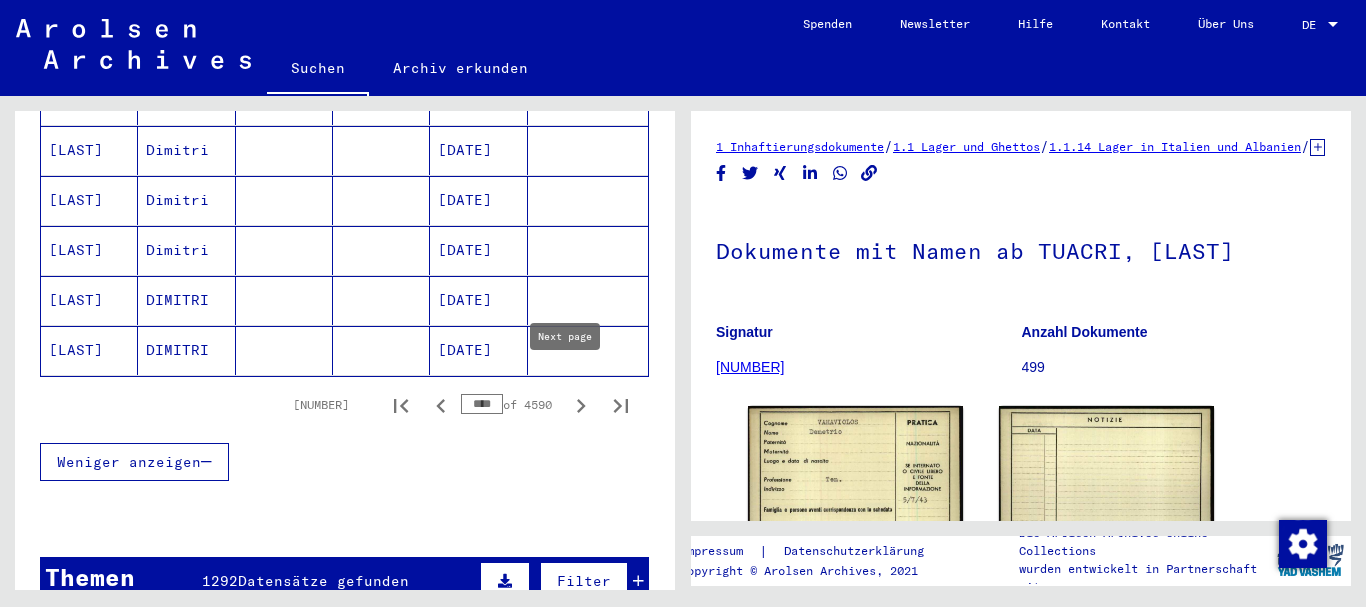 click 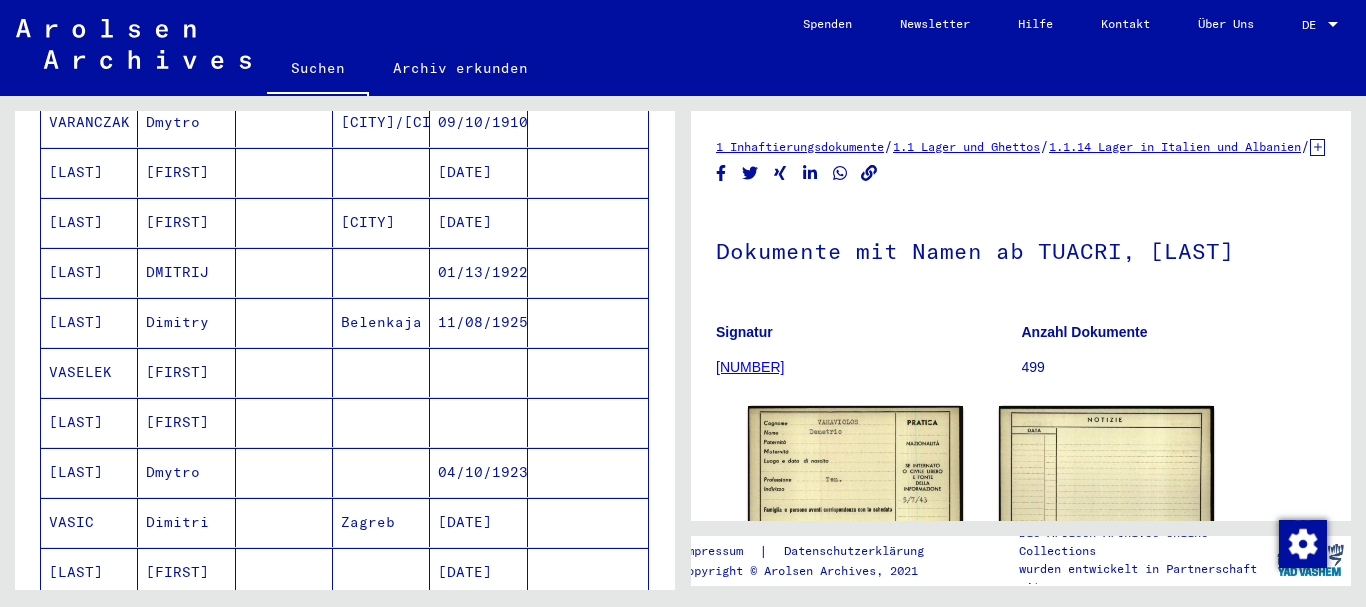 scroll, scrollTop: 400, scrollLeft: 0, axis: vertical 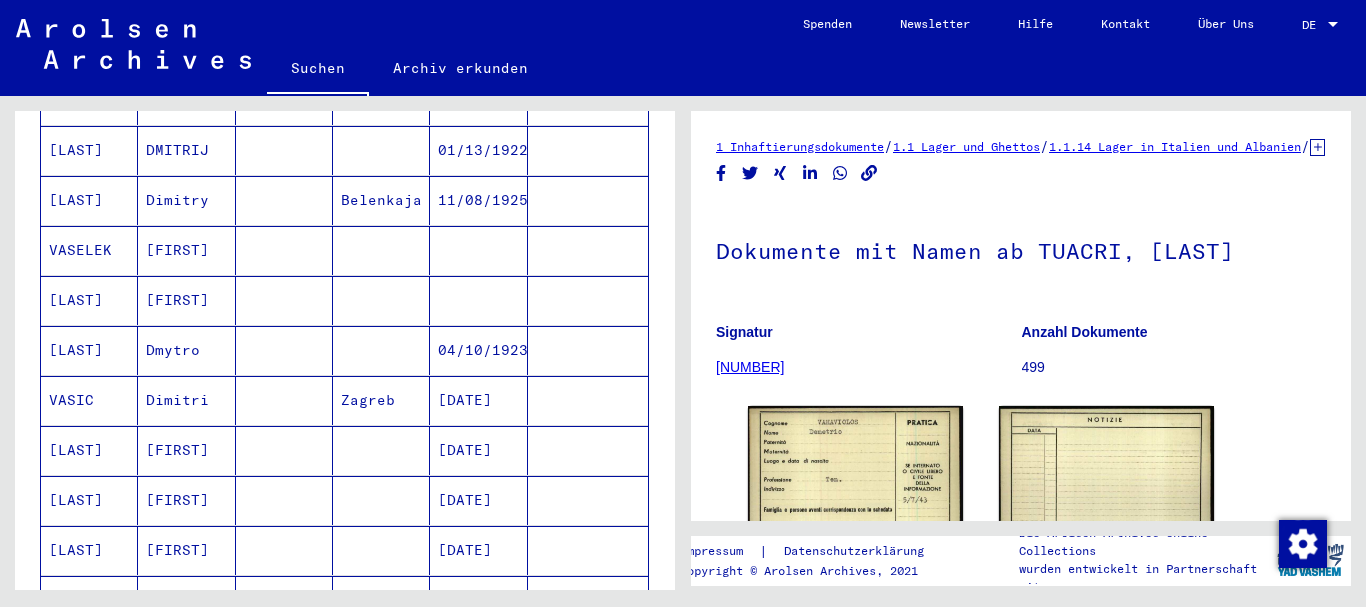 click on "[LAST]" at bounding box center (89, 400) 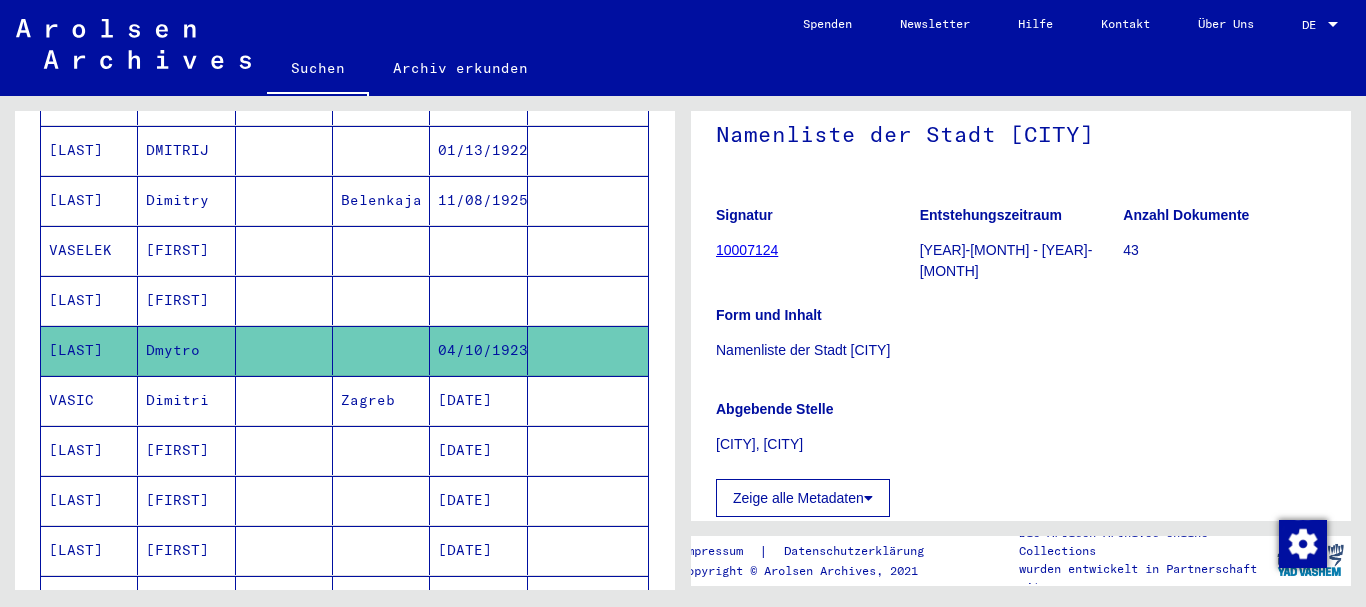 scroll, scrollTop: 200, scrollLeft: 0, axis: vertical 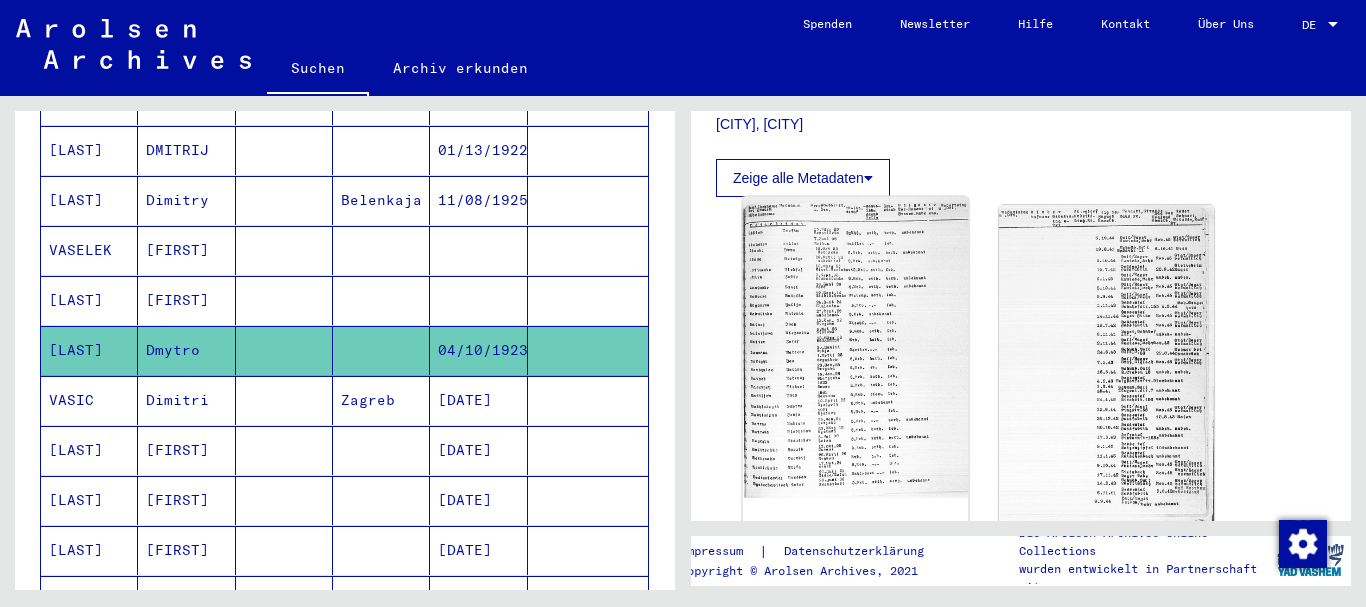 click 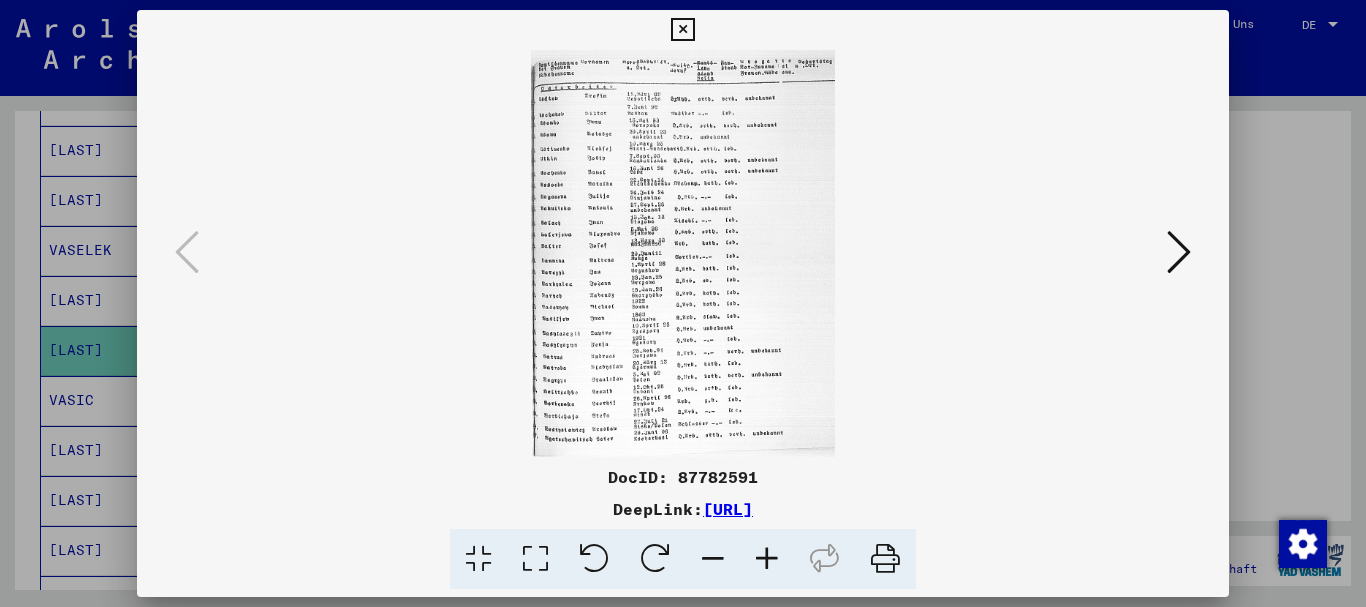 click at bounding box center (1179, 252) 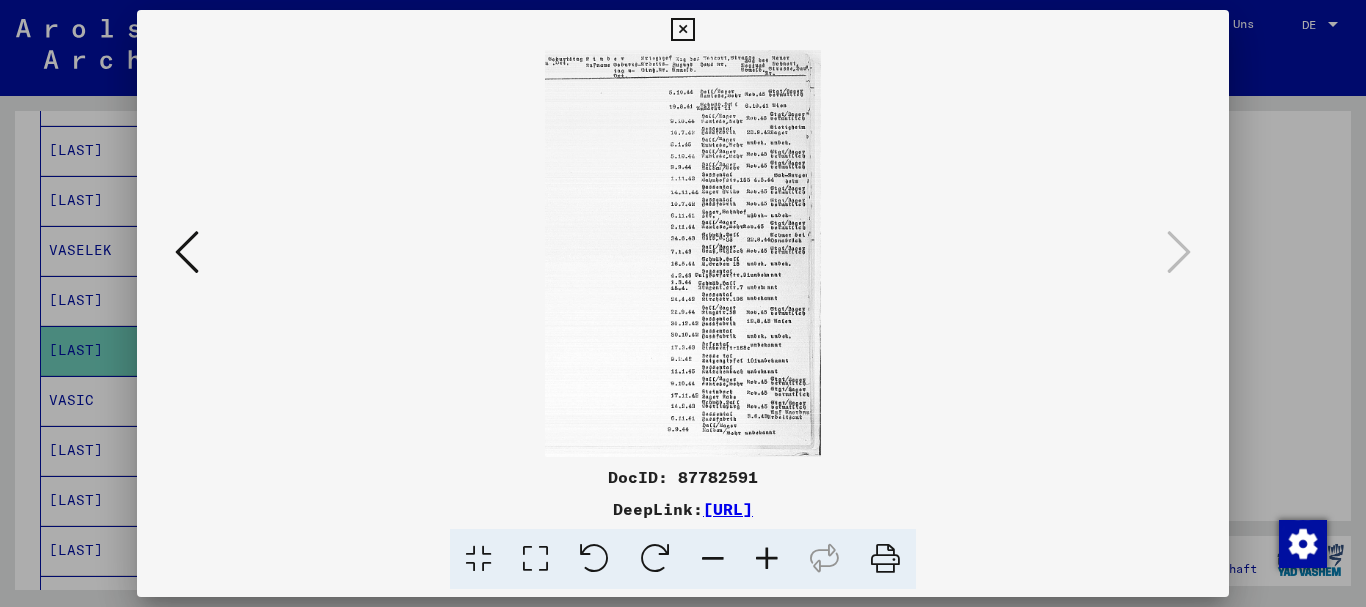 click at bounding box center (683, 303) 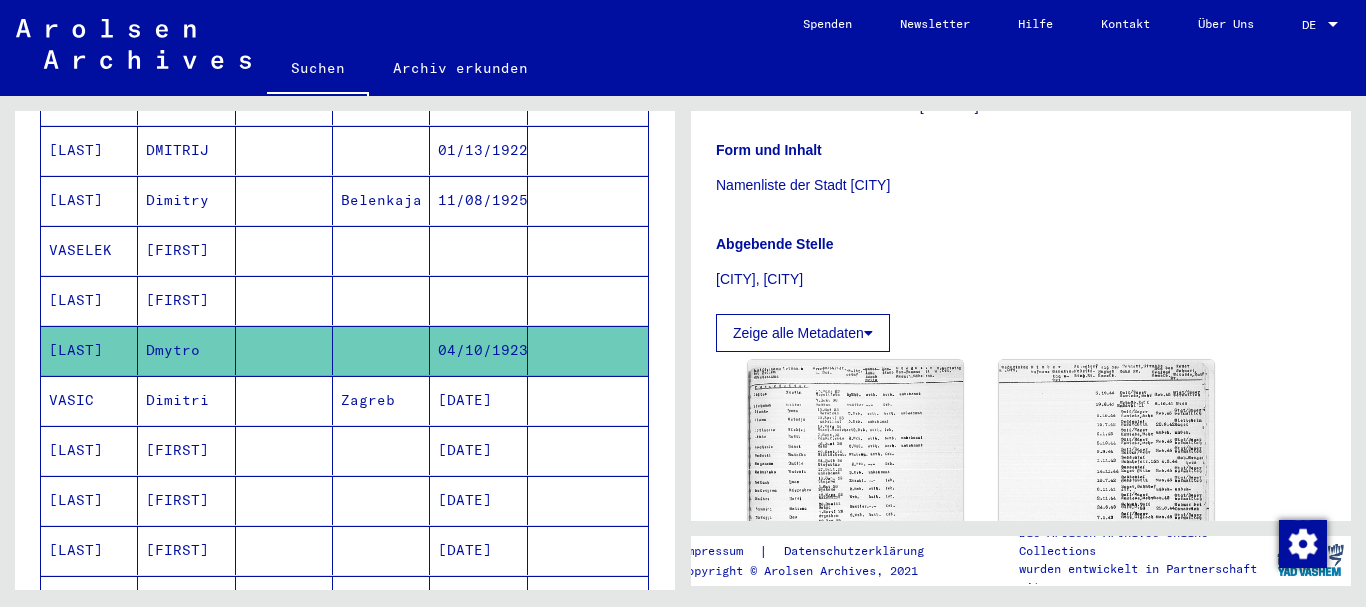 scroll, scrollTop: 200, scrollLeft: 0, axis: vertical 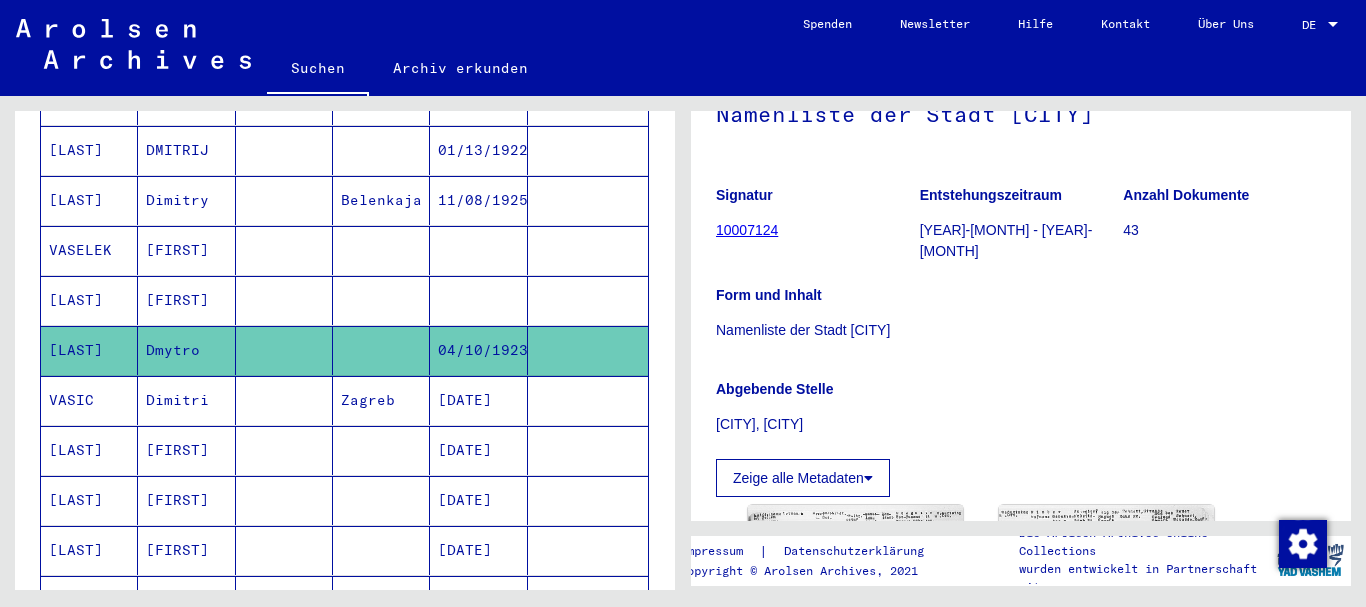 click on "10007124" 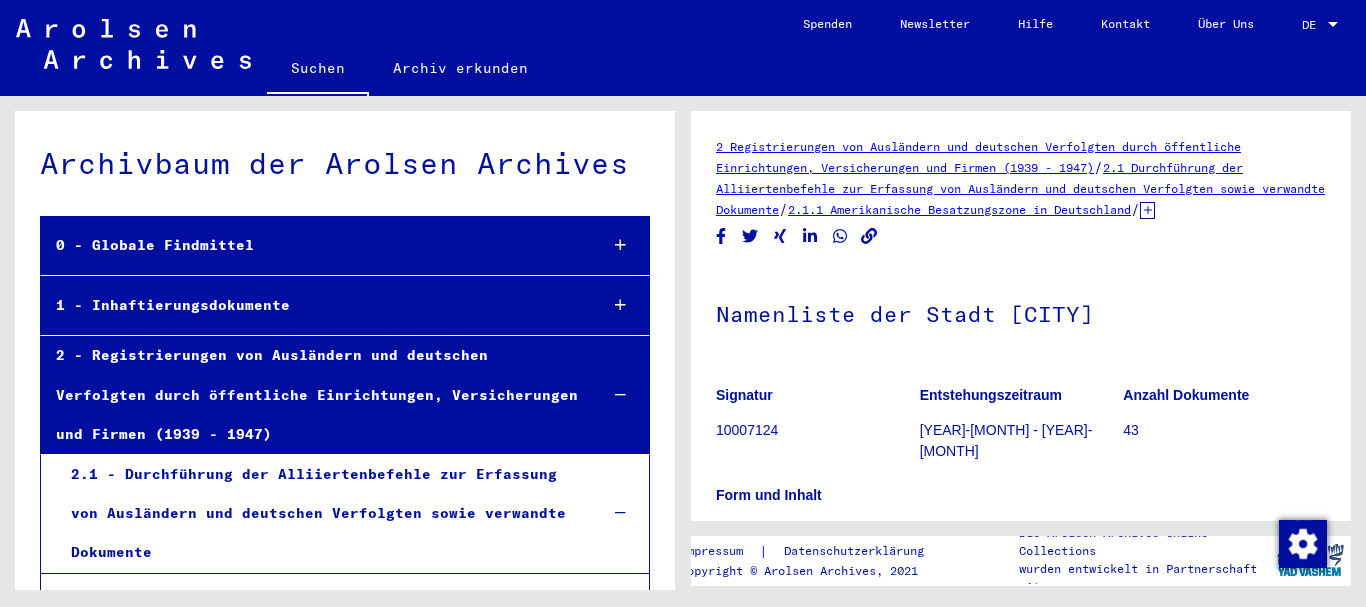scroll, scrollTop: 4158, scrollLeft: 0, axis: vertical 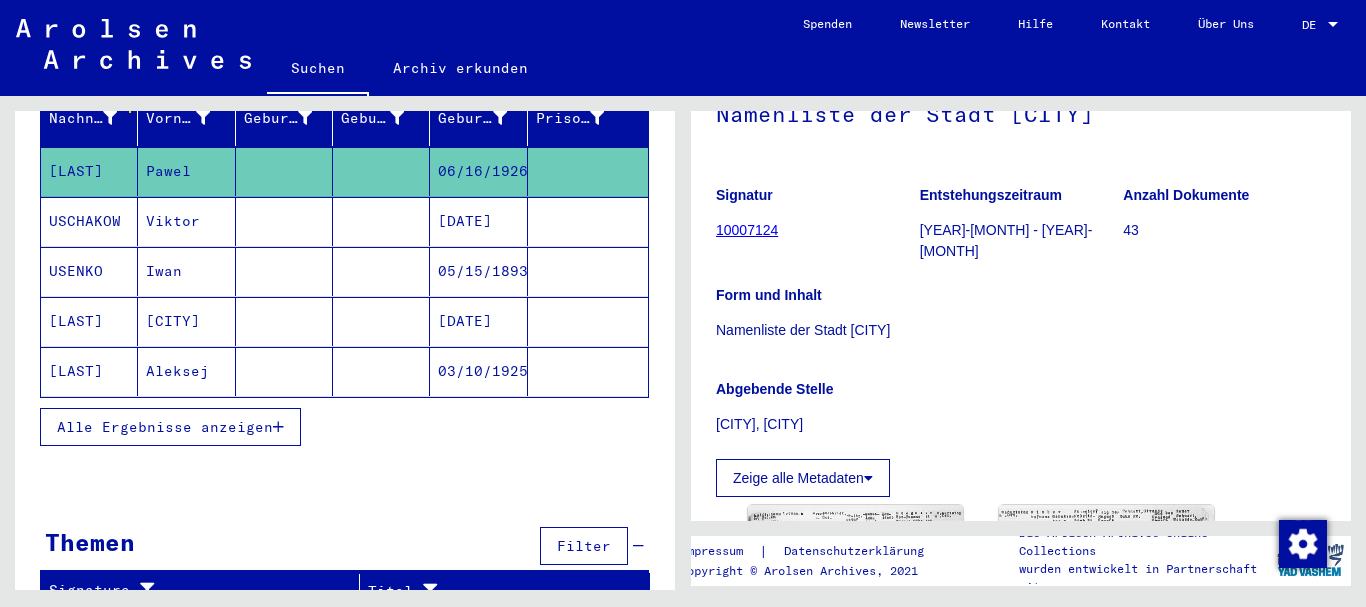 type on "******" 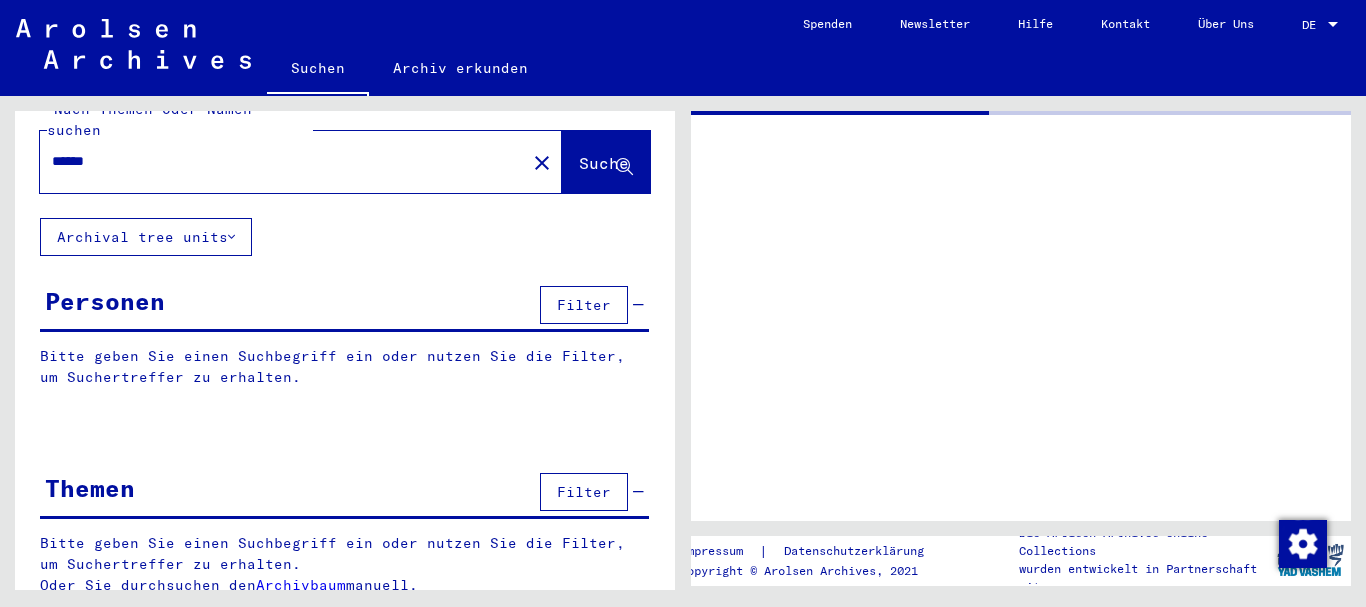 scroll, scrollTop: 0, scrollLeft: 0, axis: both 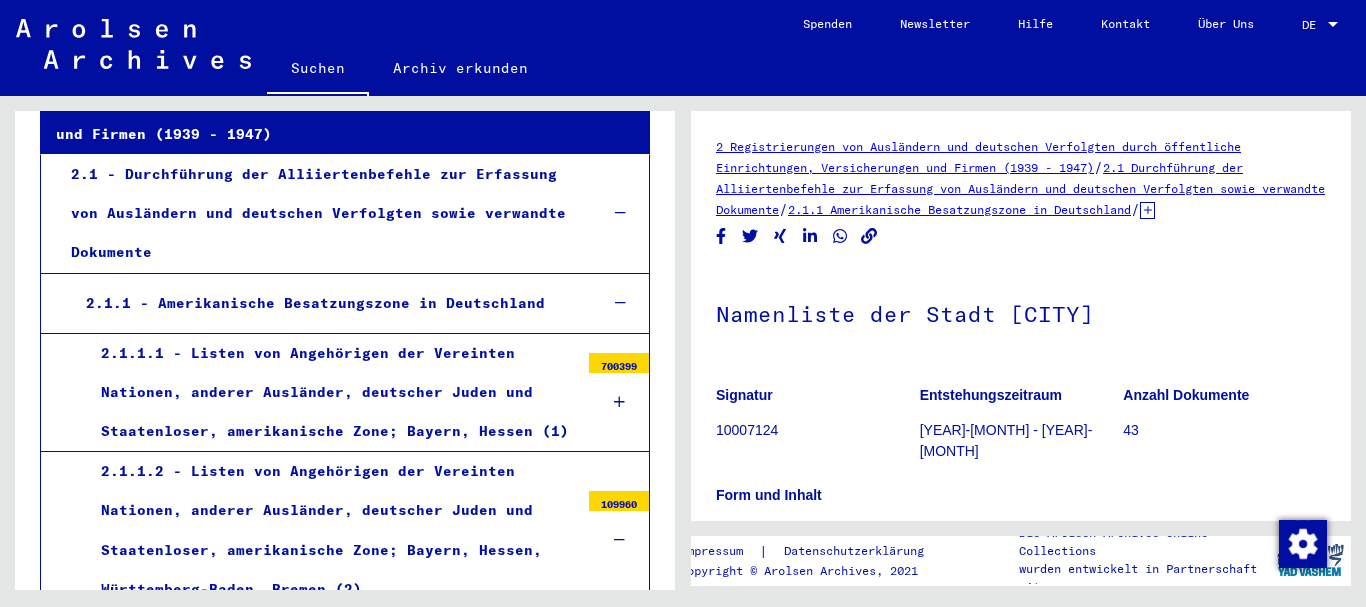 click on "[YEAR]-[MONTH] - [YEAR]-[MONTH]" 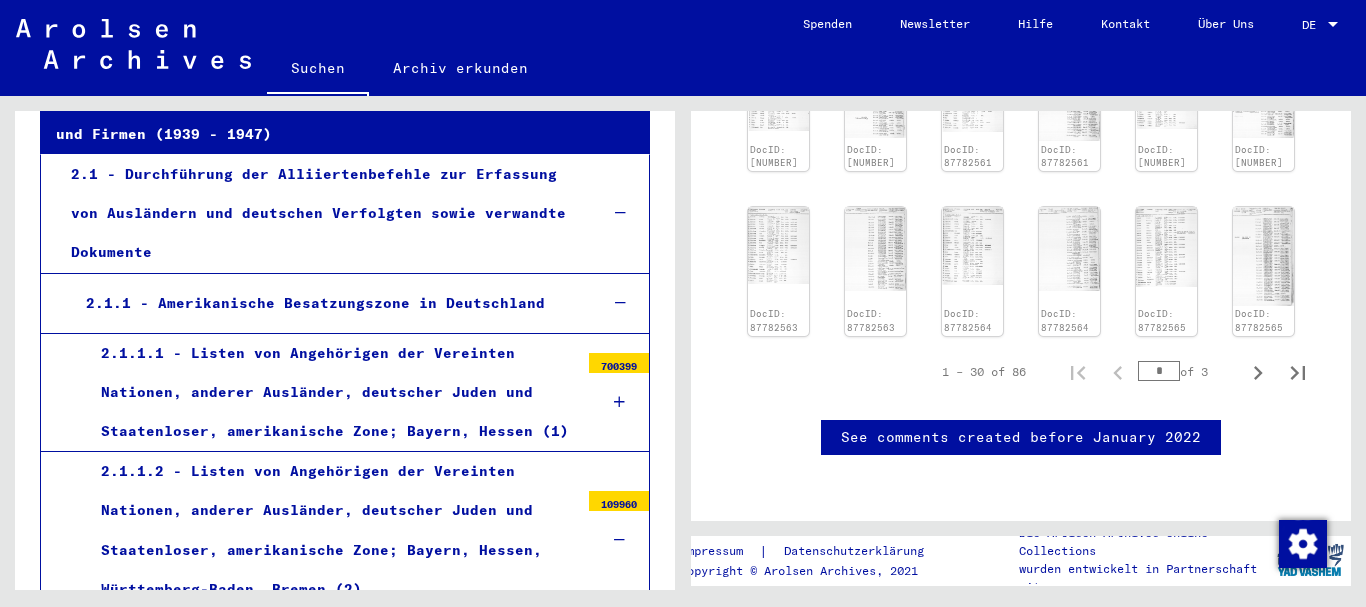scroll, scrollTop: 1500, scrollLeft: 0, axis: vertical 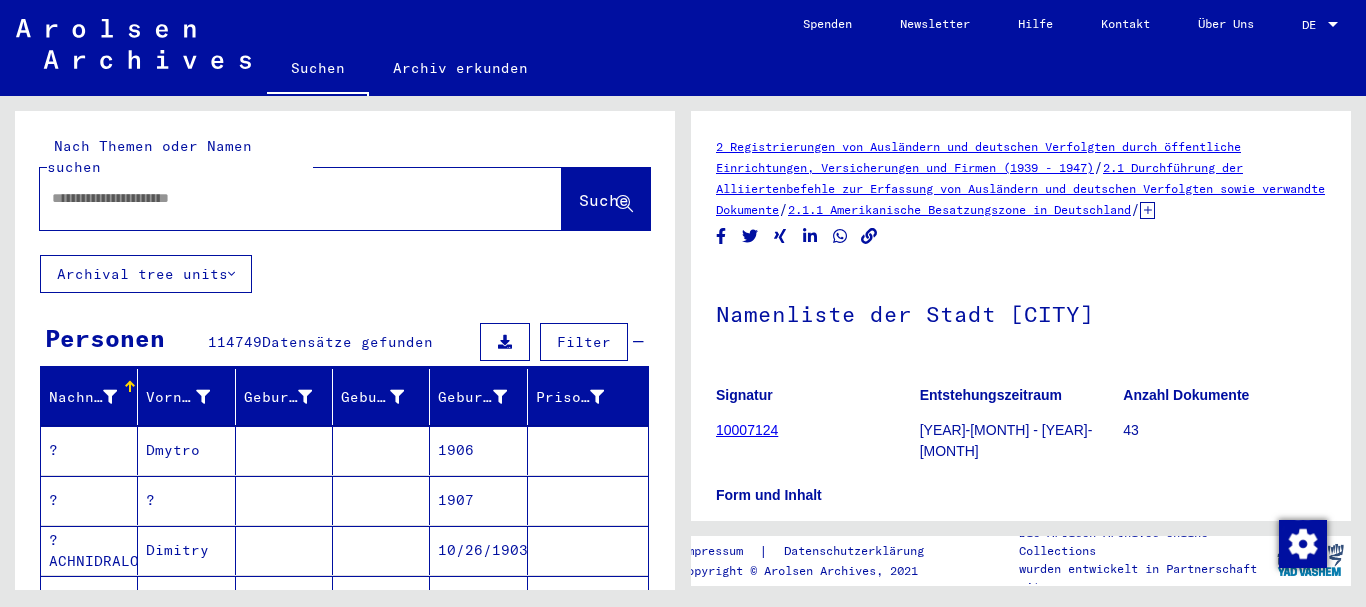 type on "********" 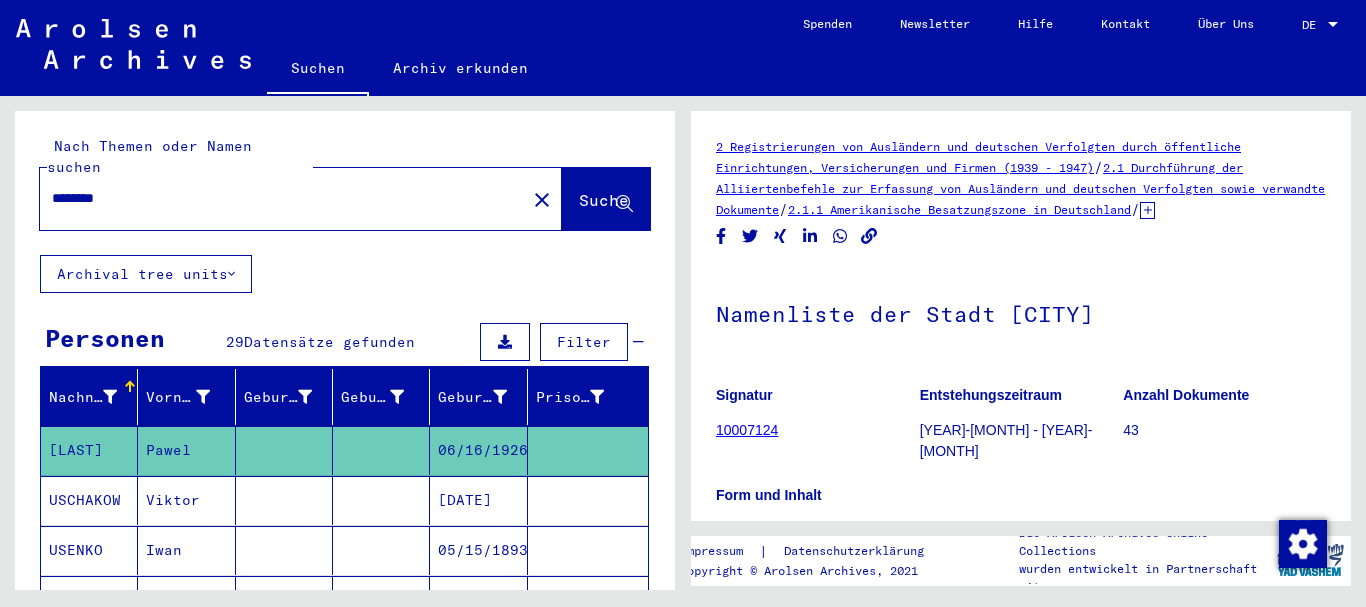 scroll, scrollTop: 0, scrollLeft: 0, axis: both 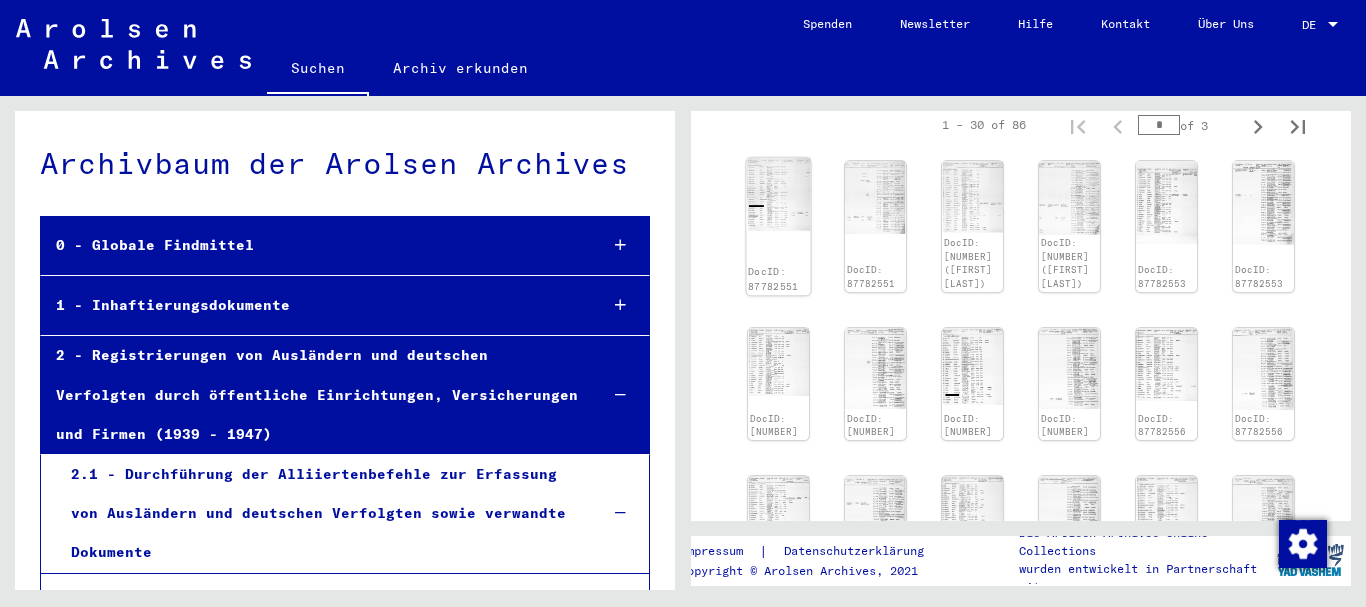 click 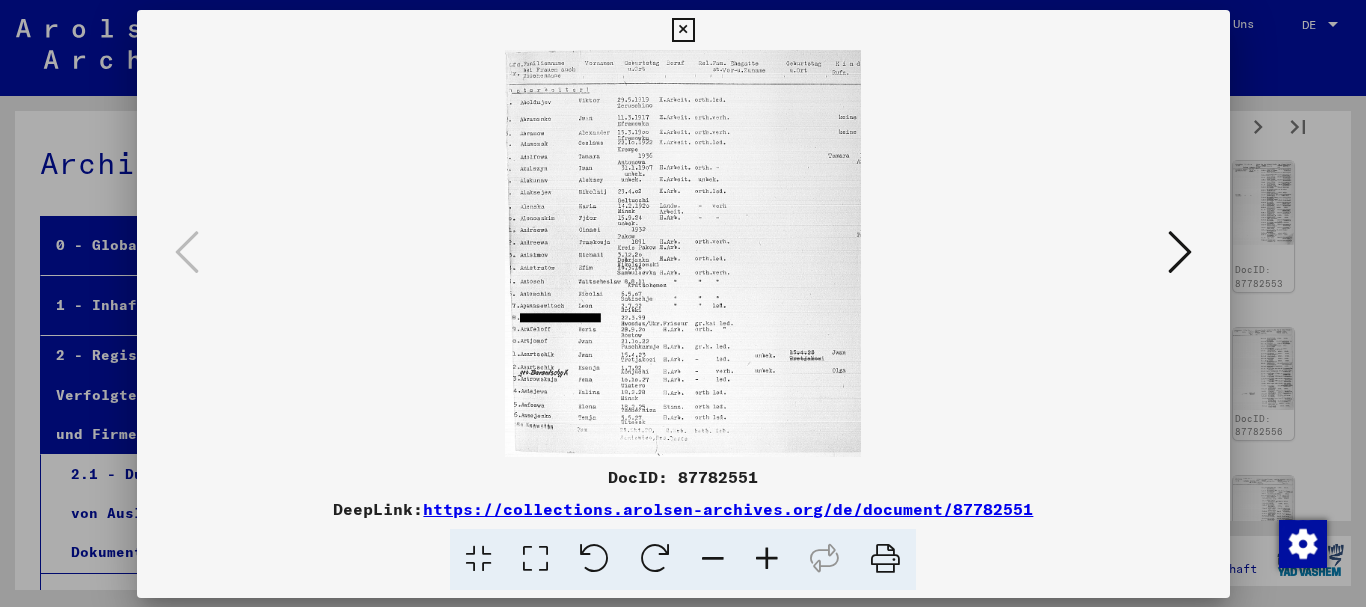 click at bounding box center (683, 253) 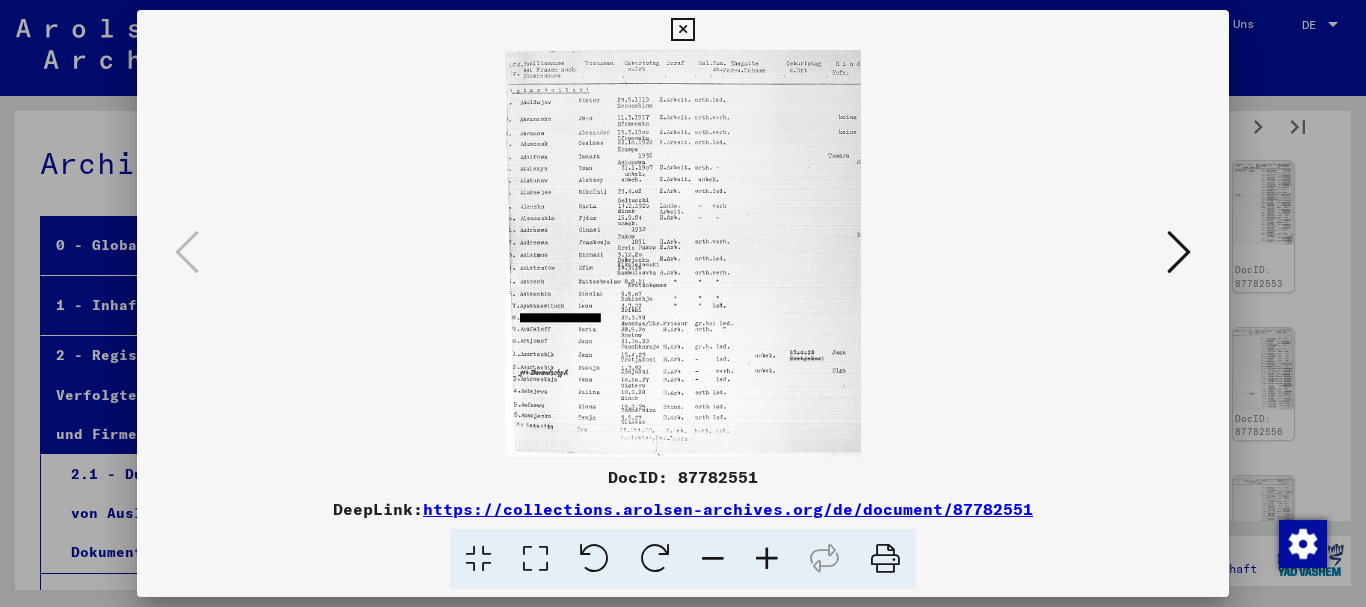 type 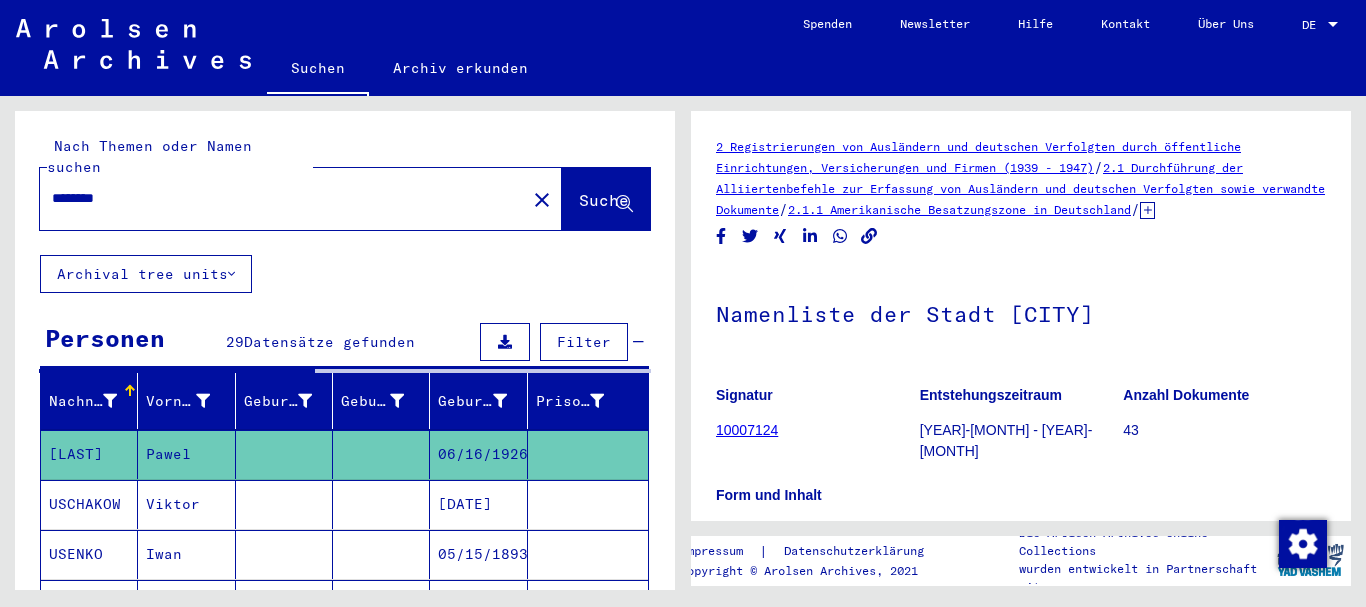scroll, scrollTop: 0, scrollLeft: 0, axis: both 